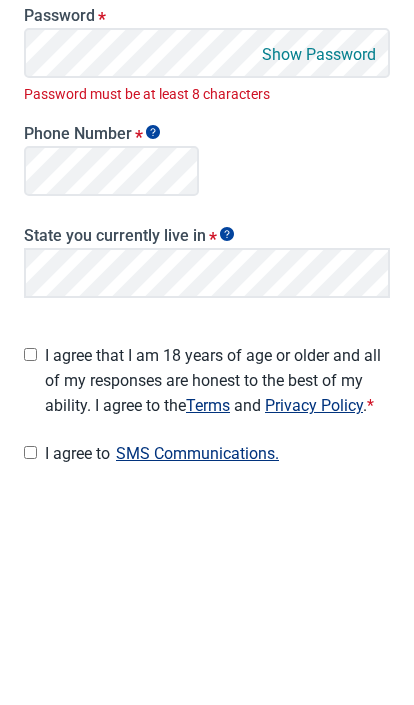 scroll, scrollTop: 300, scrollLeft: 0, axis: vertical 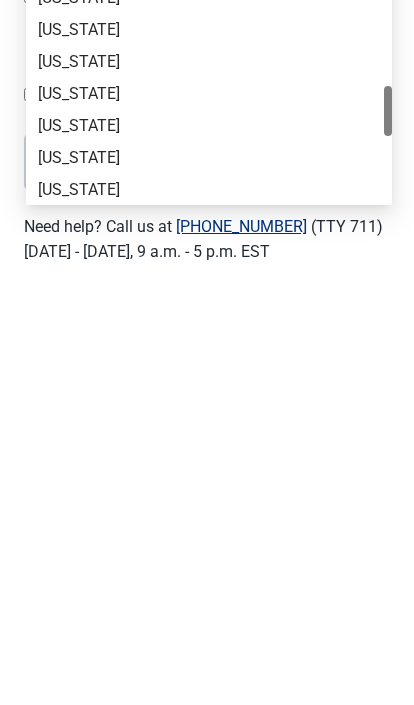 click on "[US_STATE]" at bounding box center [209, 585] 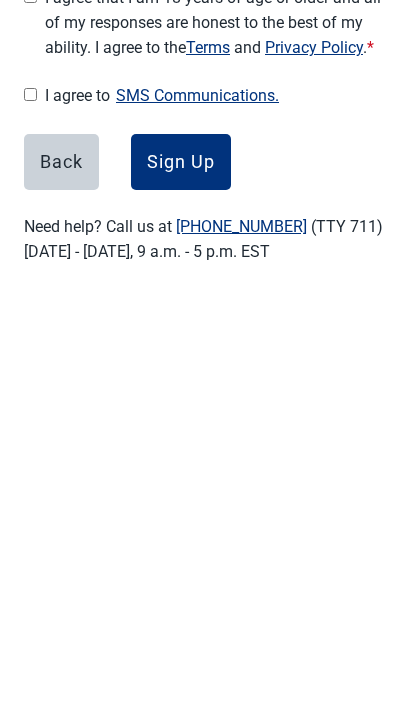 scroll, scrollTop: 449, scrollLeft: 0, axis: vertical 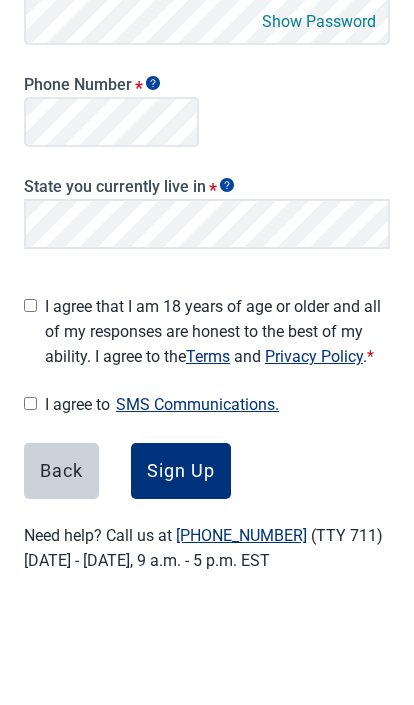 click on "I agree that I am 18 years of age or older and all of my responses are honest to the best of my ability. I agree to the  Terms   and   Privacy Policy . *" at bounding box center [30, 424] 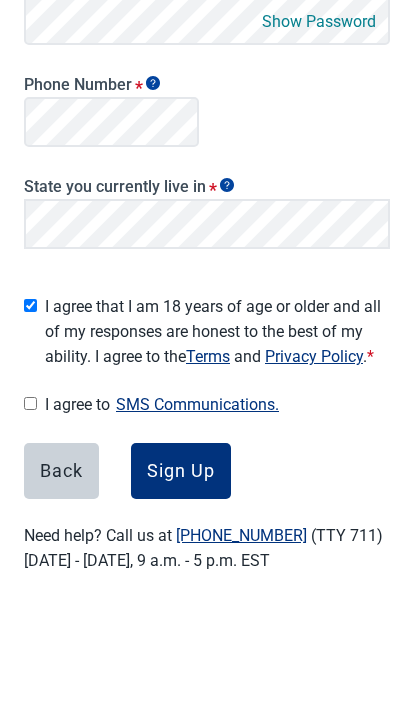 checkbox on "true" 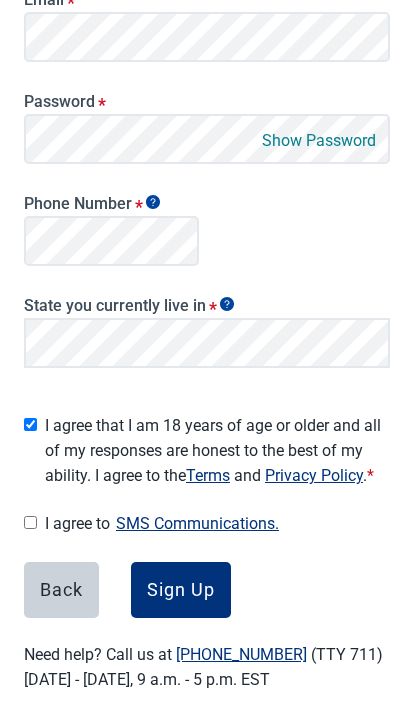 click on "I agree to SMS Communications." at bounding box center [217, 523] 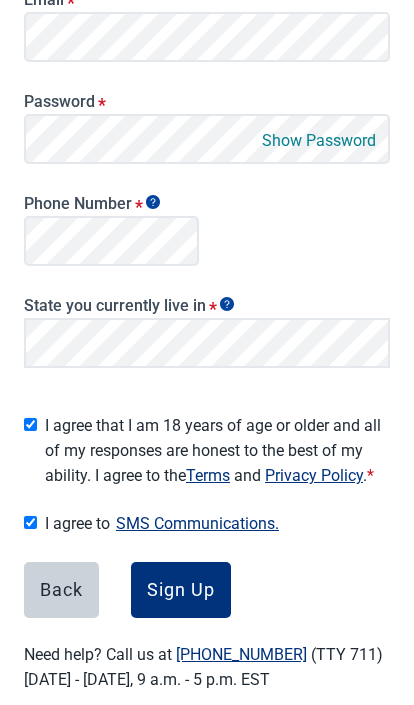 checkbox on "true" 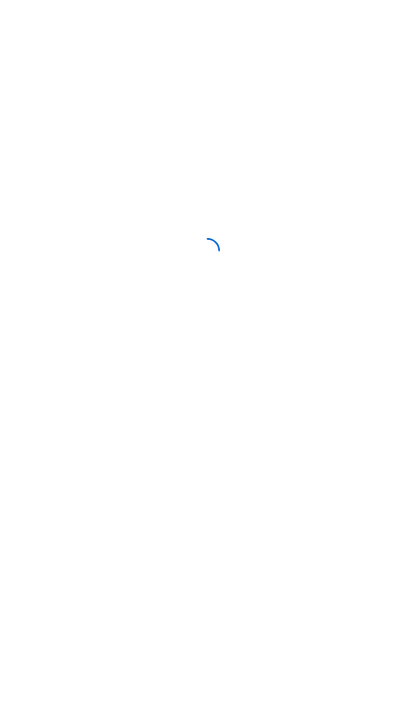 scroll, scrollTop: 0, scrollLeft: 0, axis: both 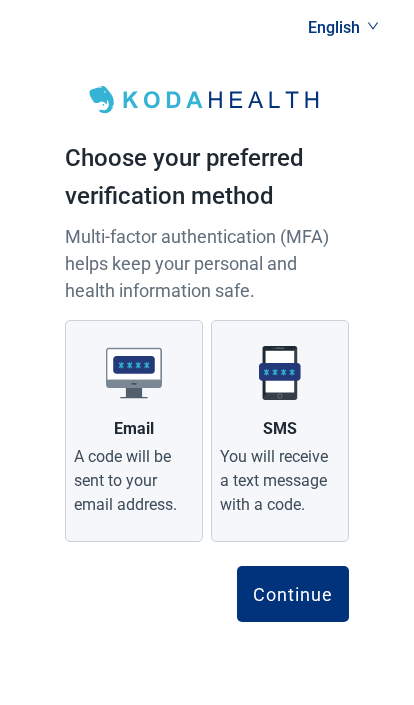 click on "You will receive a text message with a code." at bounding box center [280, 481] 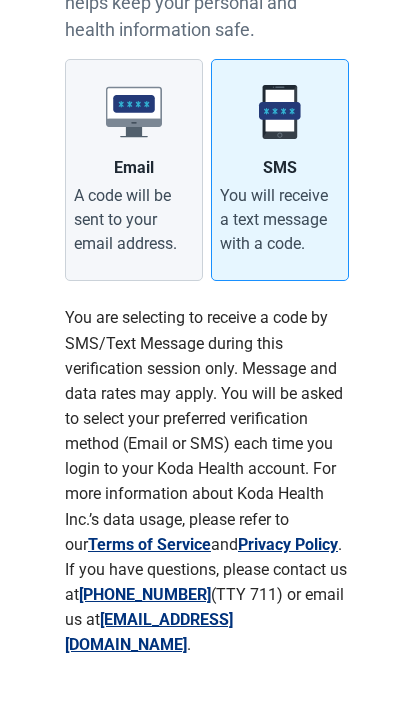 scroll, scrollTop: 230, scrollLeft: 0, axis: vertical 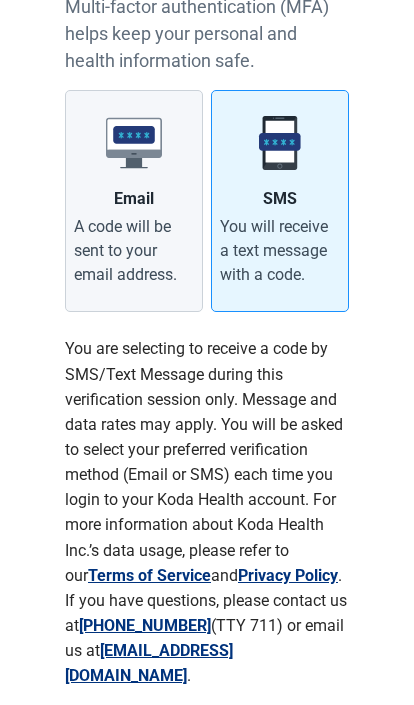 click on "Continue" at bounding box center (293, 756) 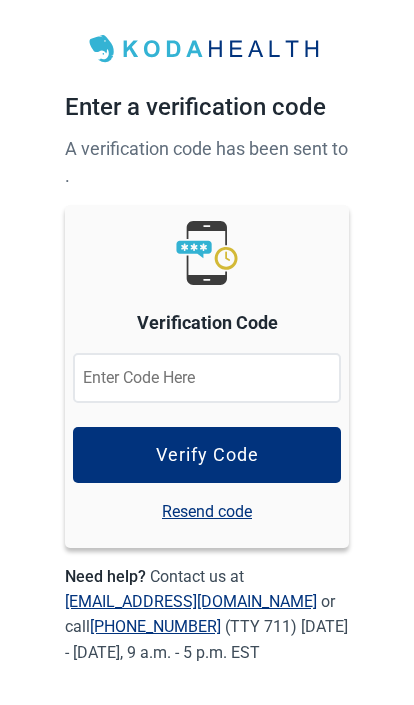 scroll, scrollTop: 0, scrollLeft: 0, axis: both 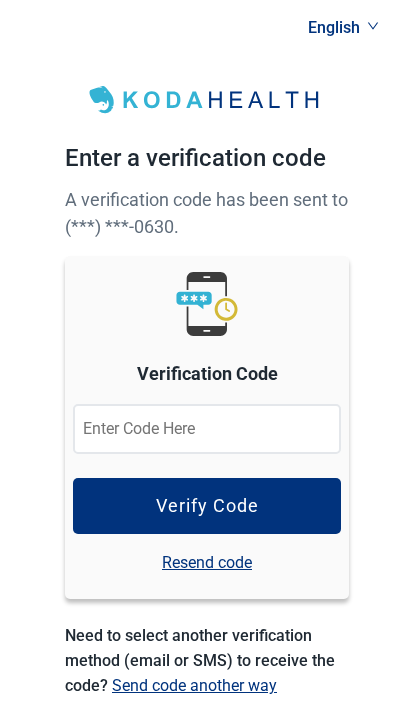 click at bounding box center (207, 429) 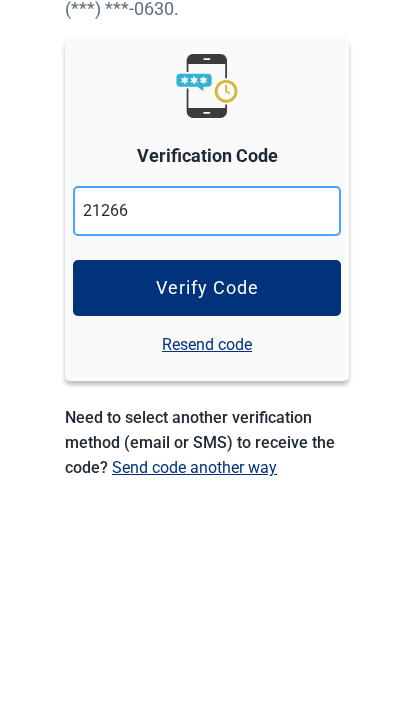 type on "212665" 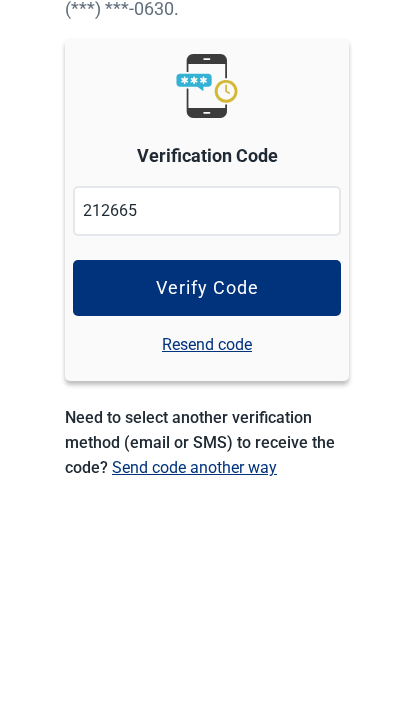 scroll, scrollTop: 148, scrollLeft: 0, axis: vertical 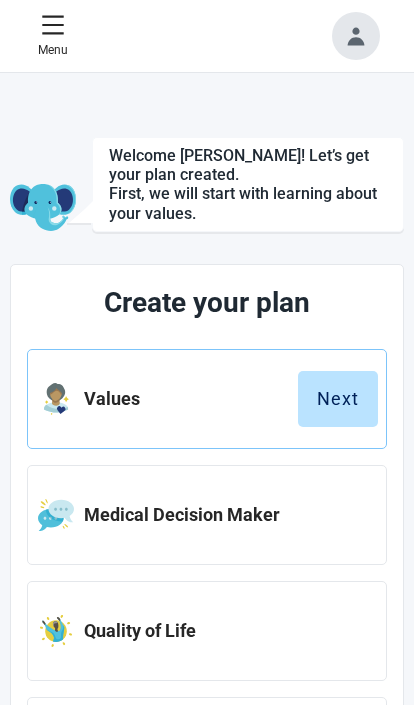 click on "Next" at bounding box center [338, 399] 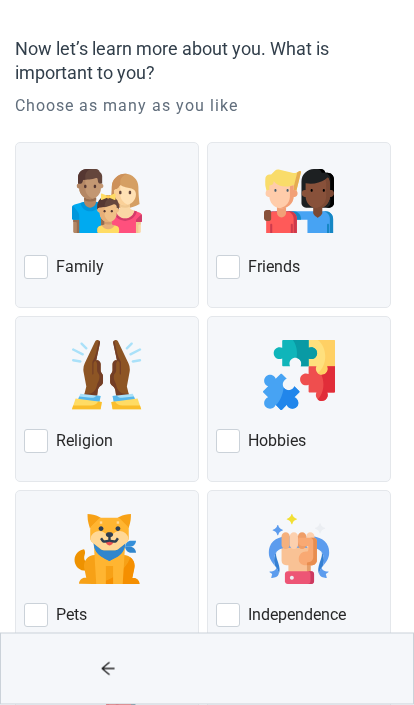 scroll, scrollTop: 113, scrollLeft: 0, axis: vertical 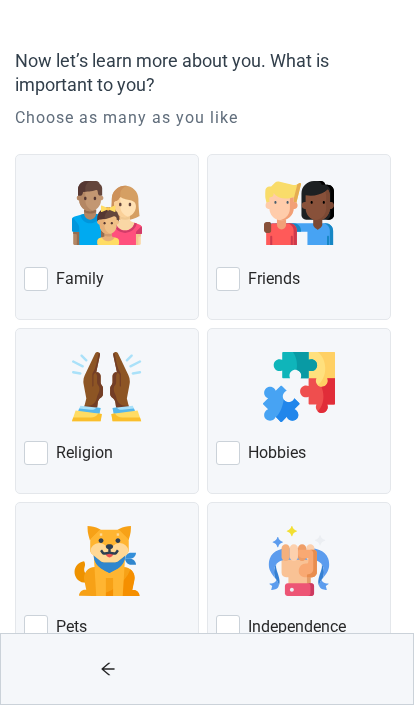 click at bounding box center [36, 279] 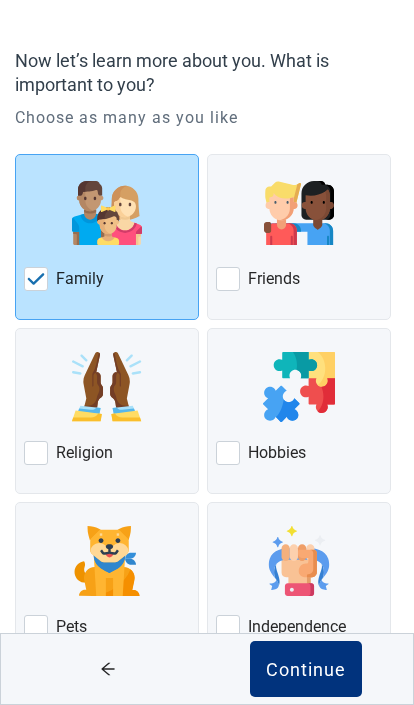 click on "Religion" at bounding box center [107, 453] 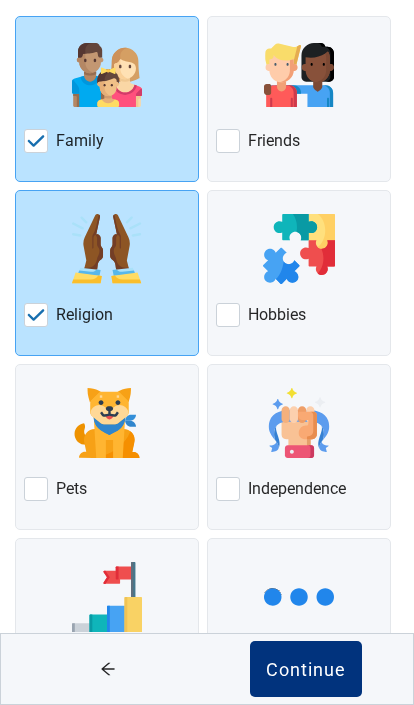 scroll, scrollTop: 273, scrollLeft: 0, axis: vertical 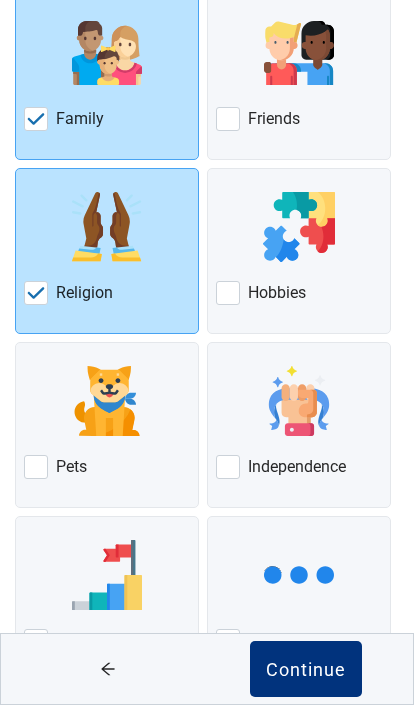 click at bounding box center [36, 467] 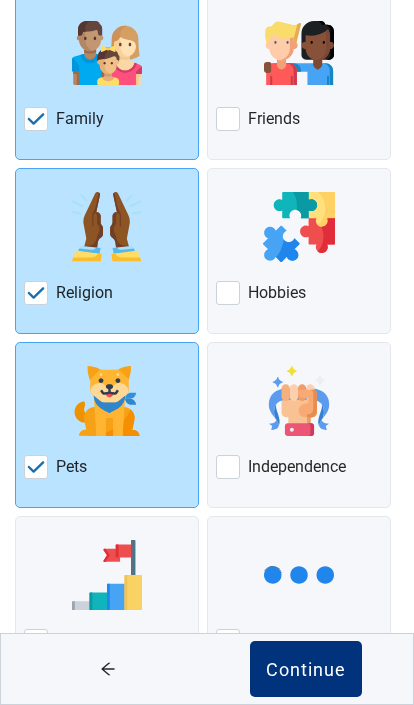 click on "Other" at bounding box center [267, 641] 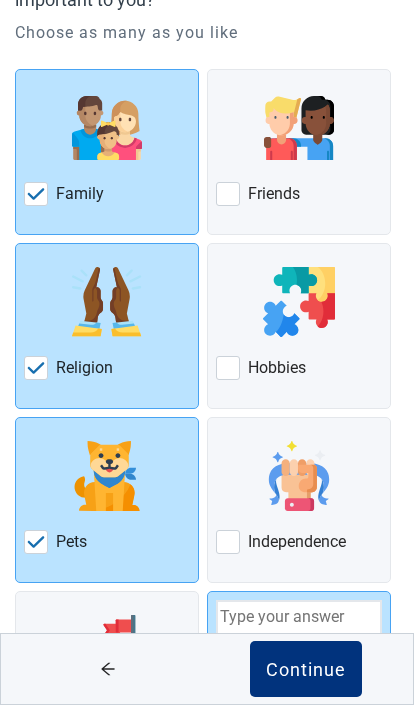 scroll, scrollTop: 178, scrollLeft: 0, axis: vertical 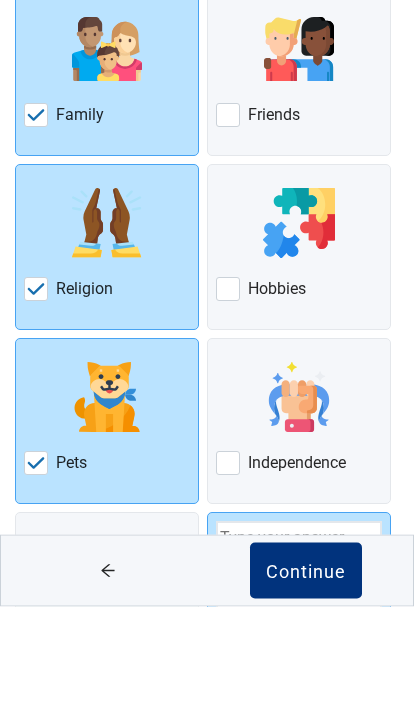 click on "Hobbies" at bounding box center [299, 388] 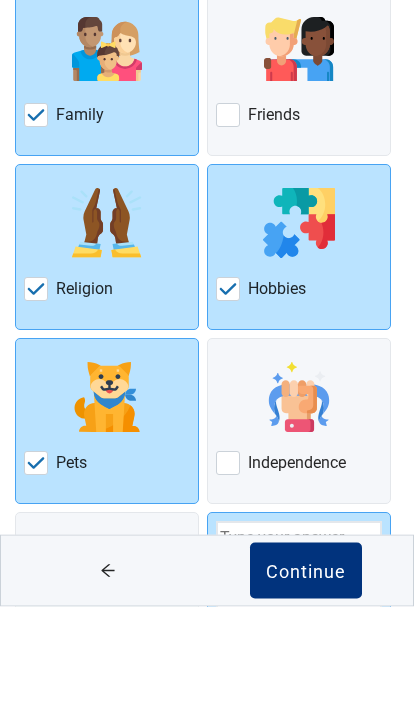 scroll, scrollTop: 277, scrollLeft: 0, axis: vertical 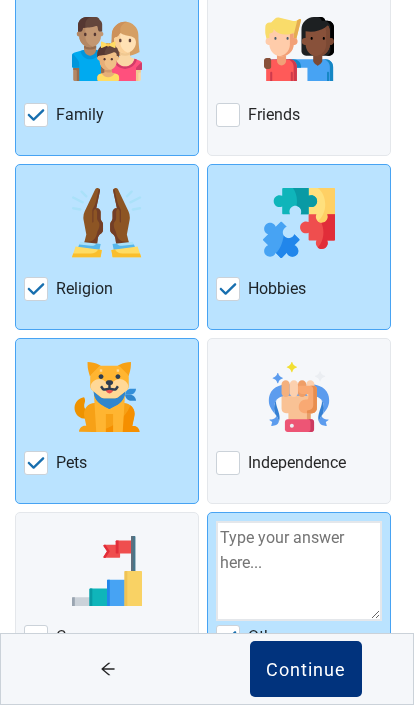 click on "Friends" at bounding box center (274, 115) 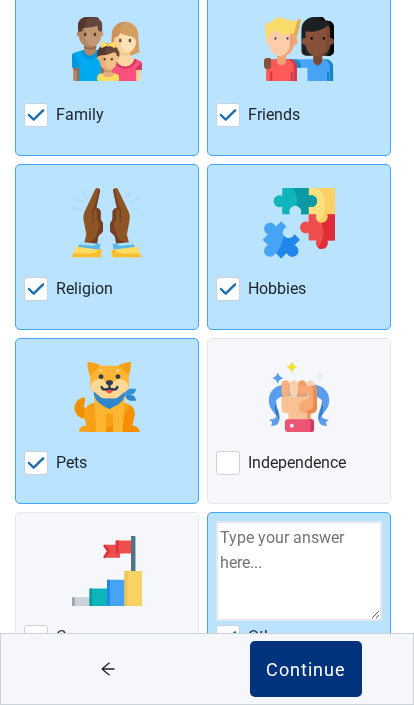 click at bounding box center [228, 637] 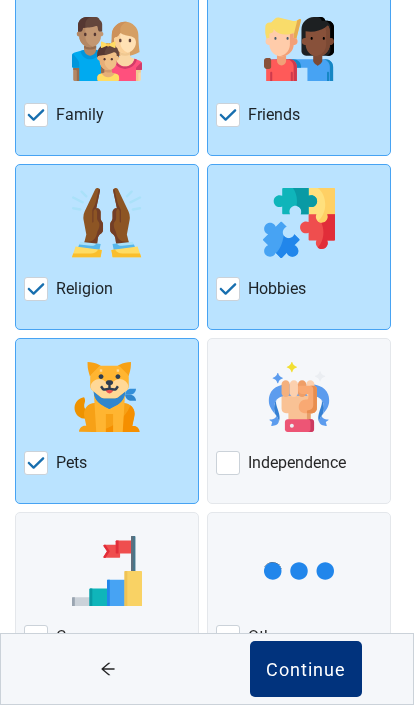 click on "Continue" at bounding box center [306, 669] 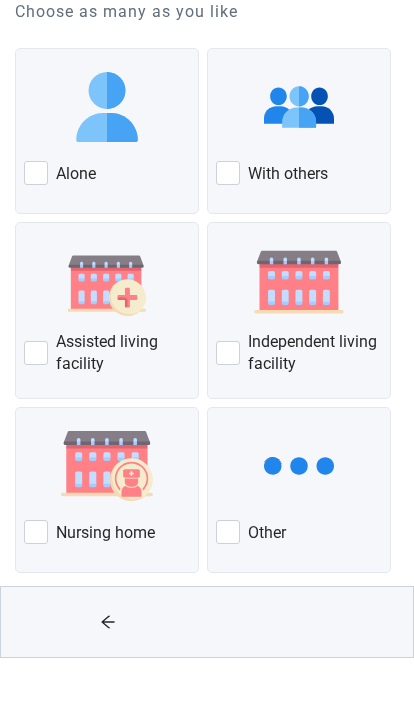 scroll, scrollTop: 146, scrollLeft: 0, axis: vertical 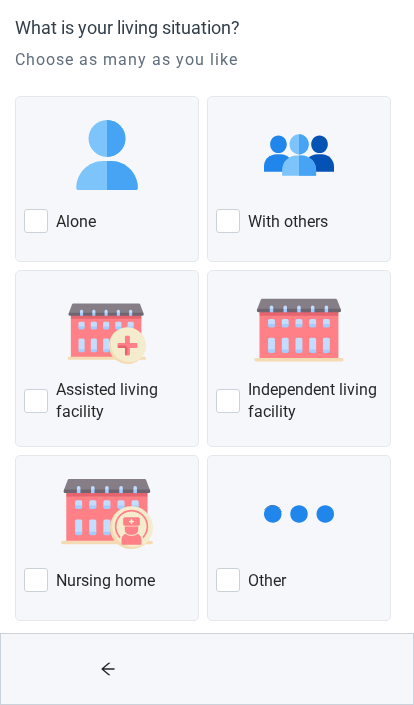 click on "With others" at bounding box center [299, 221] 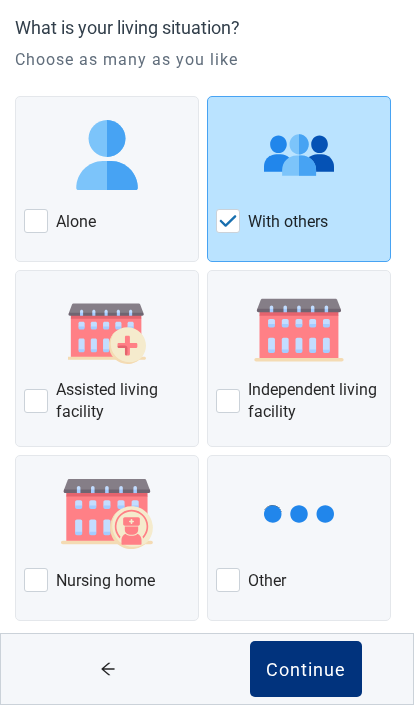 click on "Continue" at bounding box center [306, 669] 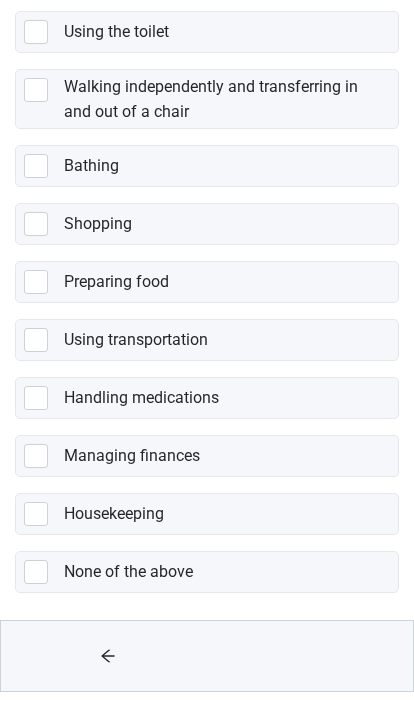 scroll, scrollTop: 388, scrollLeft: 0, axis: vertical 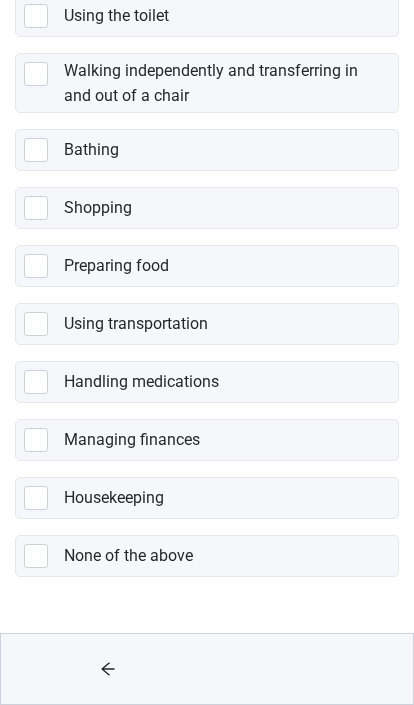click at bounding box center (36, 556) 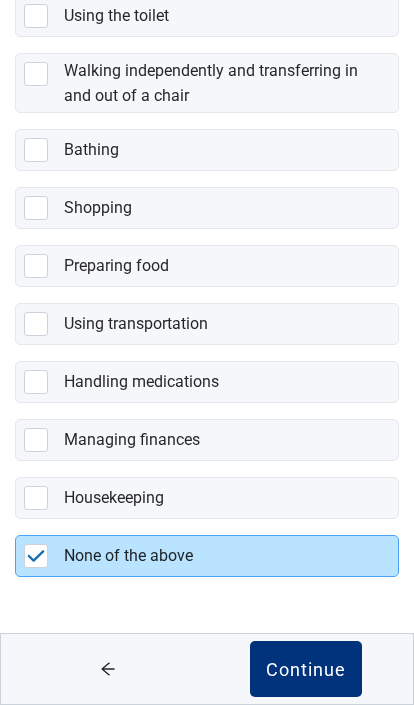 click on "Continue" at bounding box center (306, 669) 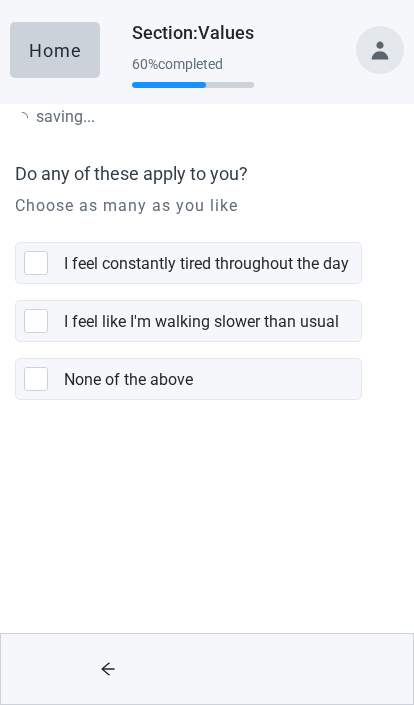 scroll, scrollTop: 0, scrollLeft: 0, axis: both 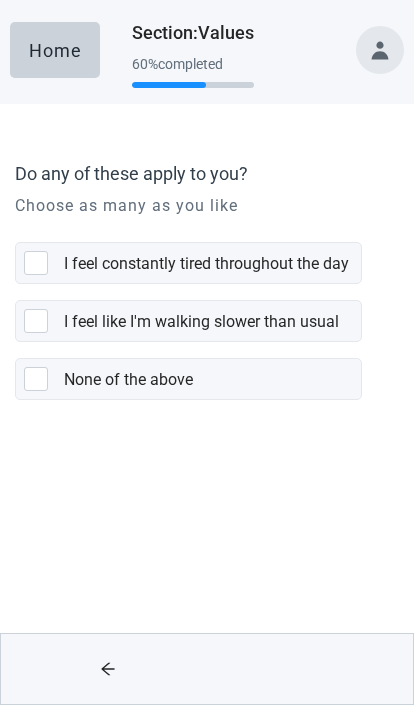click at bounding box center (40, 379) 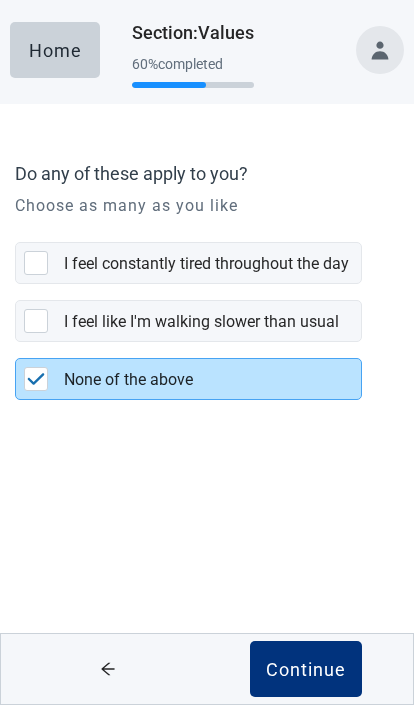 click on "Continue" at bounding box center (306, 669) 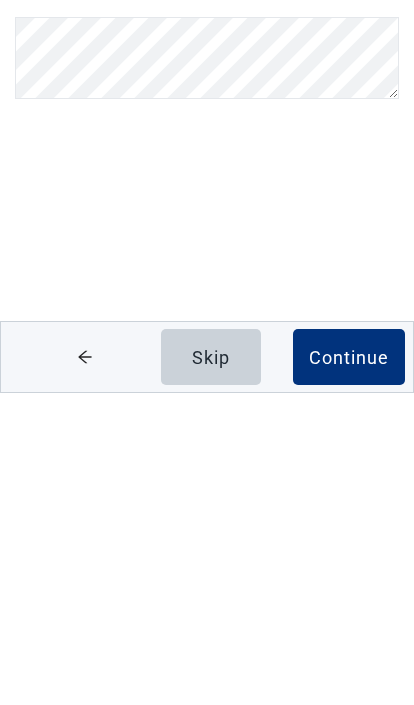click on "Continue" at bounding box center [349, 669] 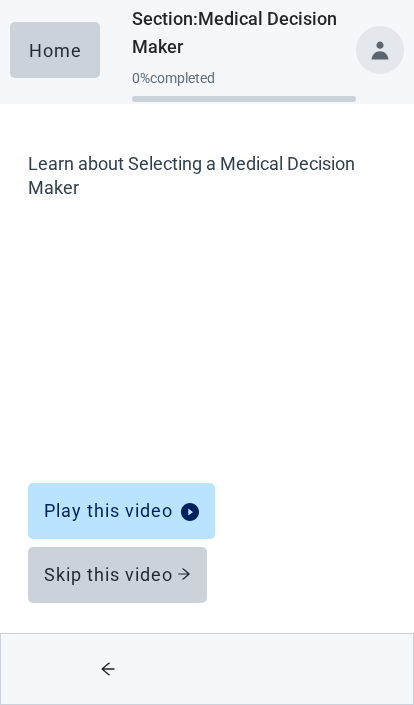 click on "Play this video" at bounding box center [121, 511] 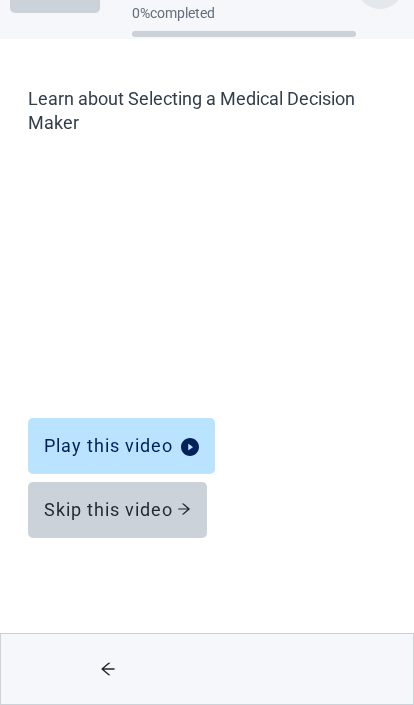 scroll, scrollTop: 73, scrollLeft: 0, axis: vertical 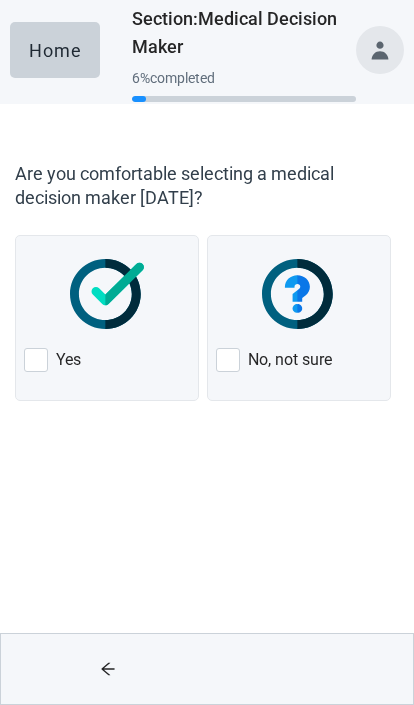 click at bounding box center (36, 360) 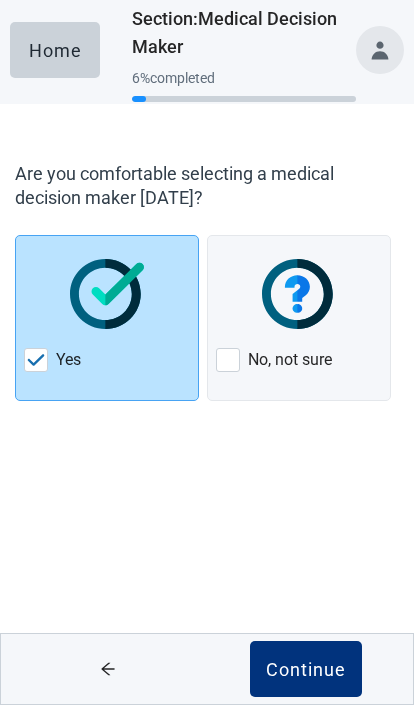 click on "Continue" at bounding box center [306, 669] 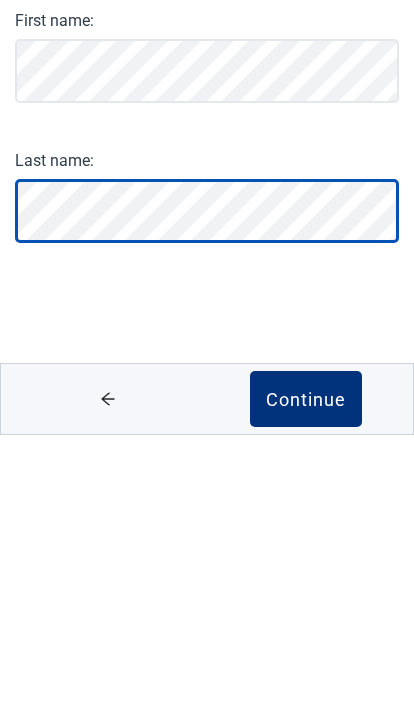 scroll, scrollTop: 1, scrollLeft: 0, axis: vertical 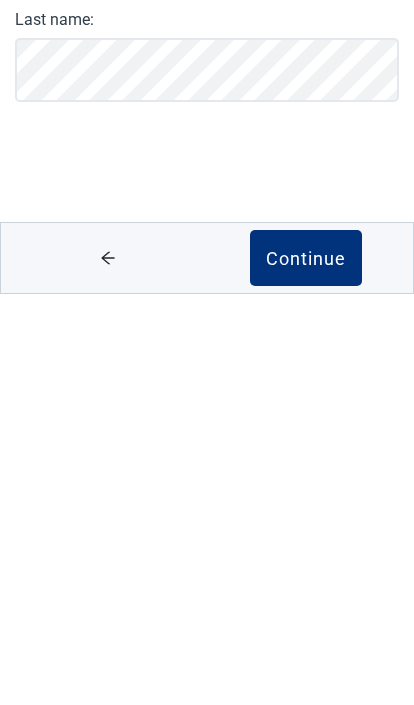 click on "Continue" at bounding box center [306, 669] 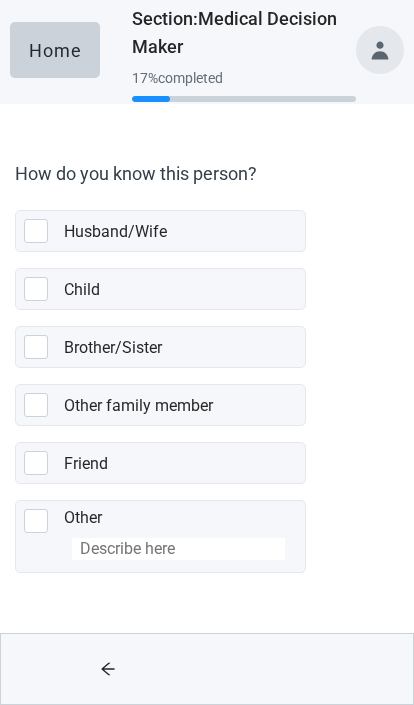 click at bounding box center [36, 231] 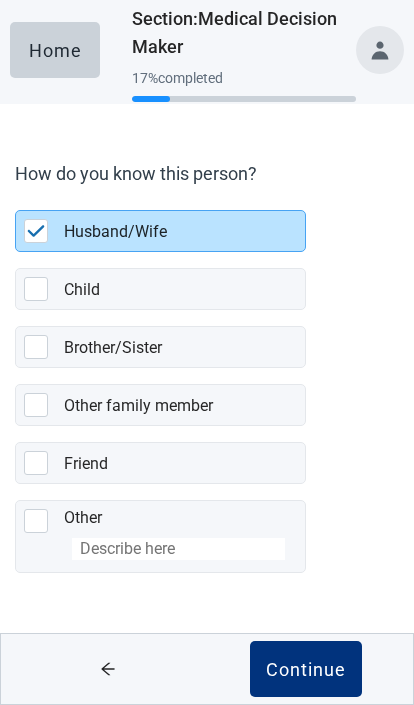 click on "Continue" at bounding box center (306, 669) 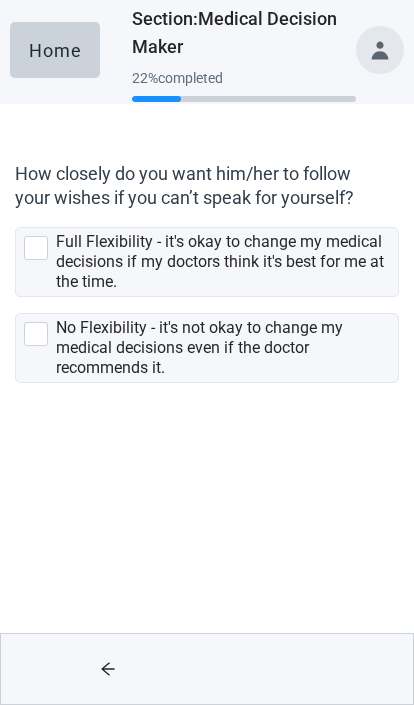 click at bounding box center (36, 248) 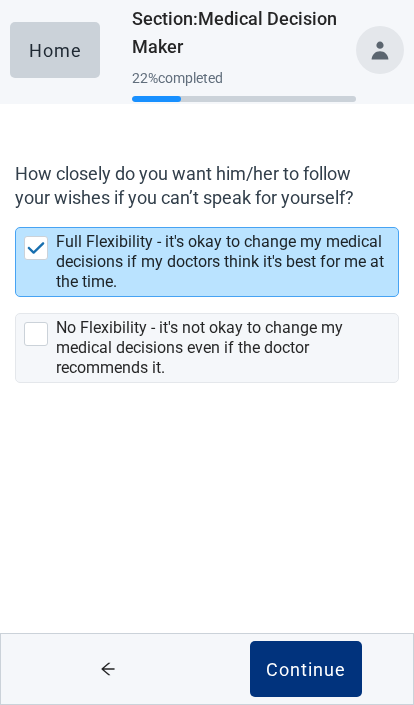 click on "Continue" at bounding box center [306, 669] 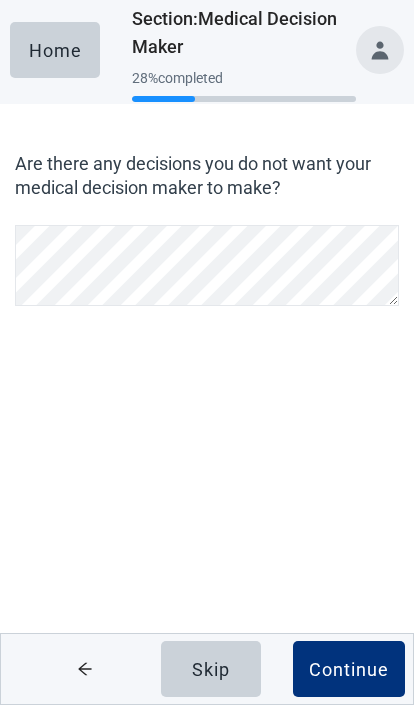 click on "Continue" at bounding box center [349, 669] 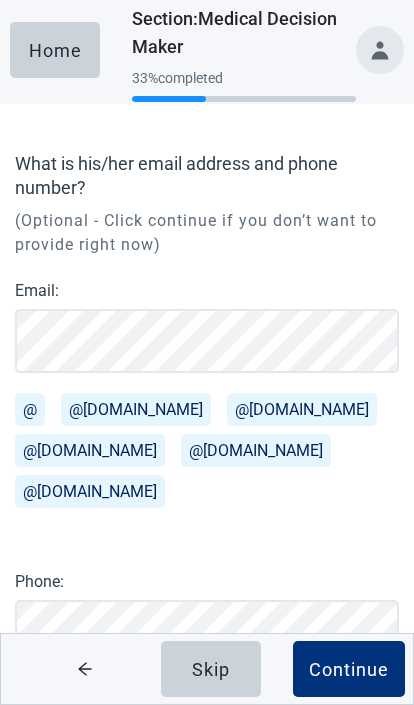 click on "@[DOMAIN_NAME]" at bounding box center [136, 409] 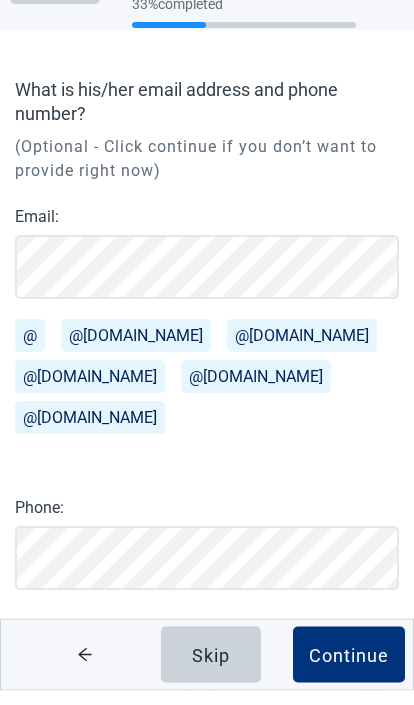 scroll, scrollTop: 59, scrollLeft: 0, axis: vertical 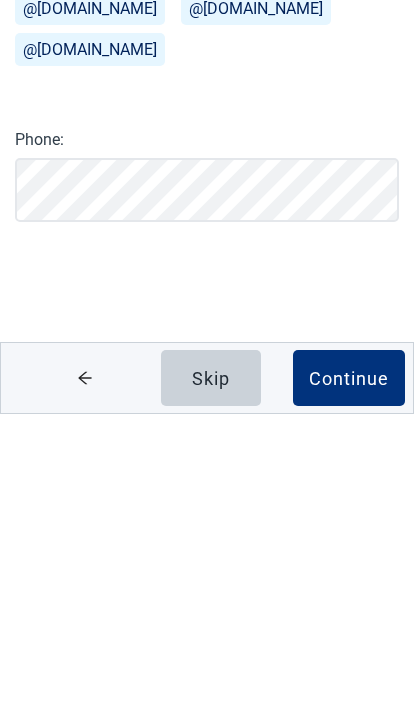 click on "Continue" at bounding box center (349, 669) 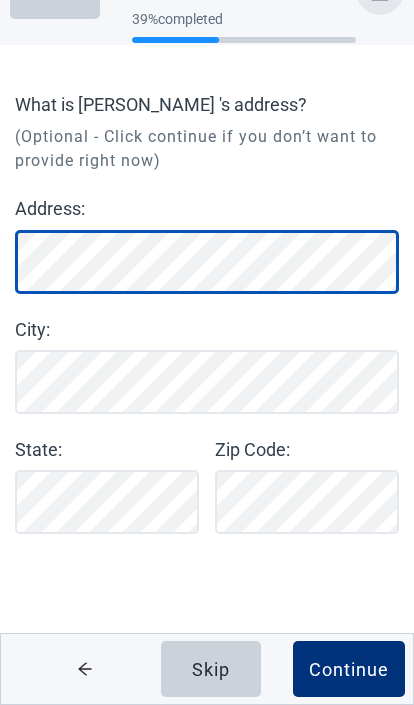scroll, scrollTop: 0, scrollLeft: 0, axis: both 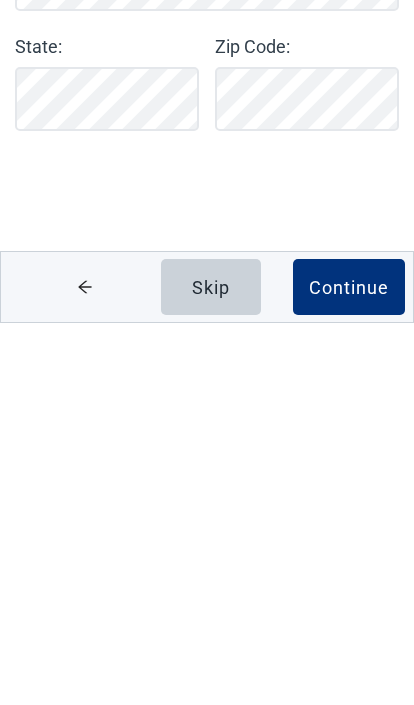 click on "Continue" at bounding box center (349, 669) 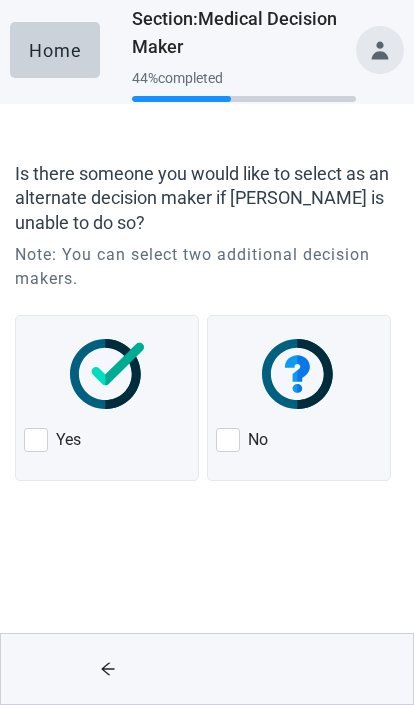 scroll, scrollTop: 0, scrollLeft: 0, axis: both 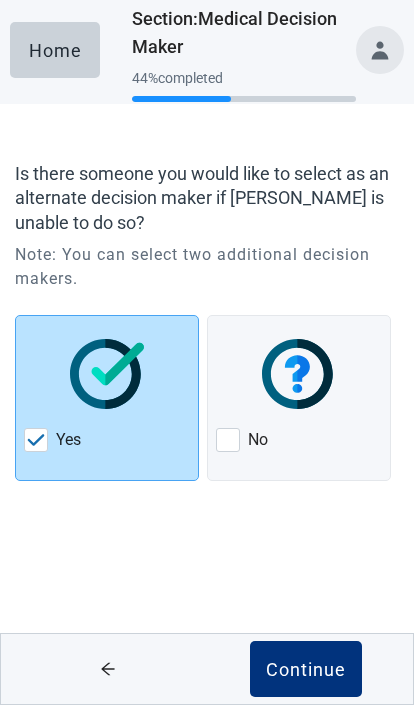 click on "Continue" at bounding box center [306, 669] 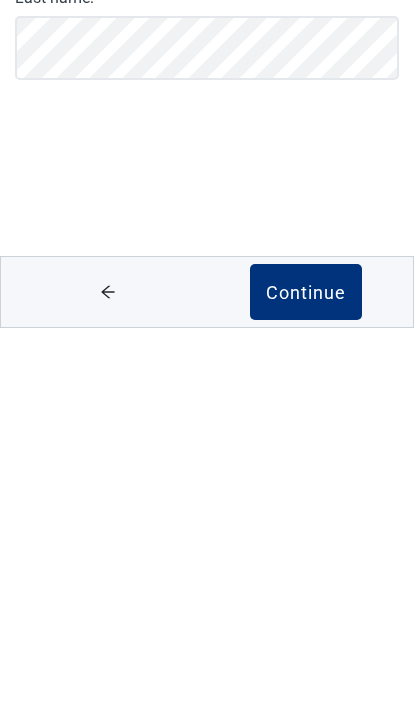 click on "Continue" at bounding box center [306, 669] 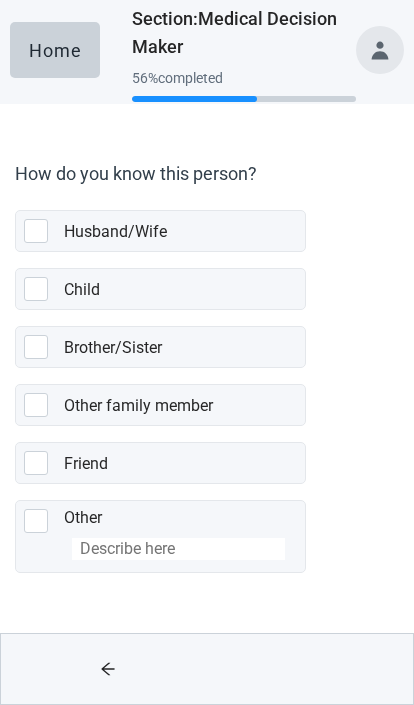 click at bounding box center (36, 289) 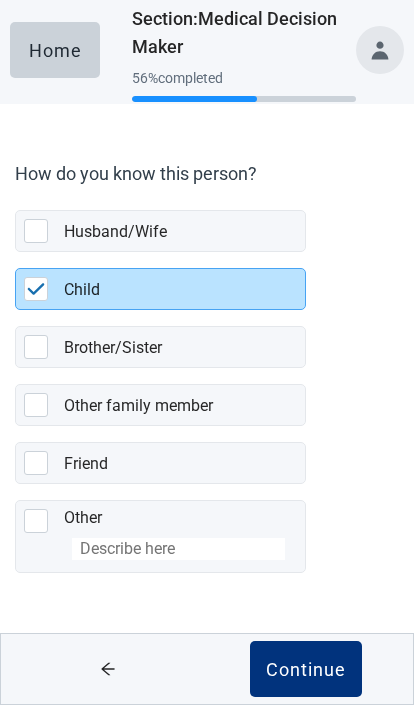 click on "Continue" at bounding box center [306, 669] 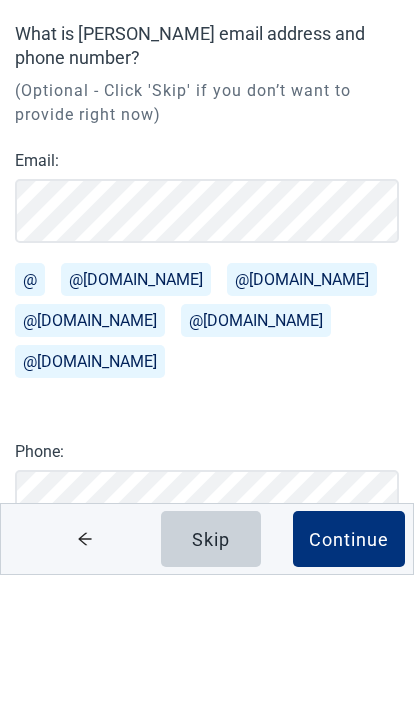 click on "@[DOMAIN_NAME]" at bounding box center (136, 409) 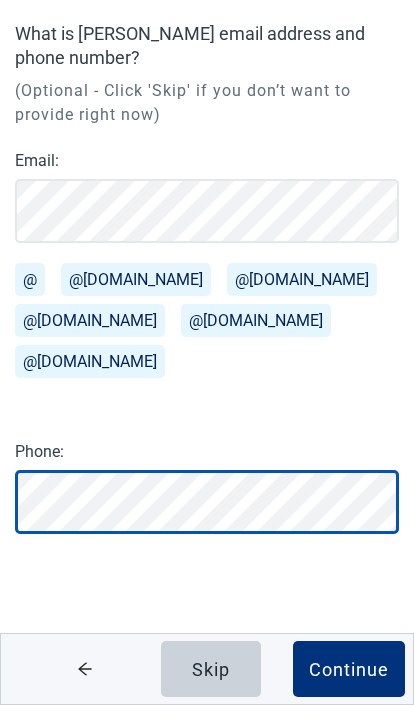 scroll, scrollTop: 150, scrollLeft: 0, axis: vertical 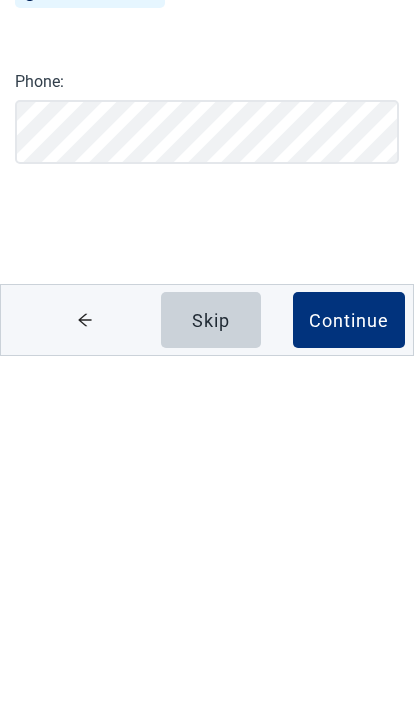 click on "Continue" at bounding box center [349, 669] 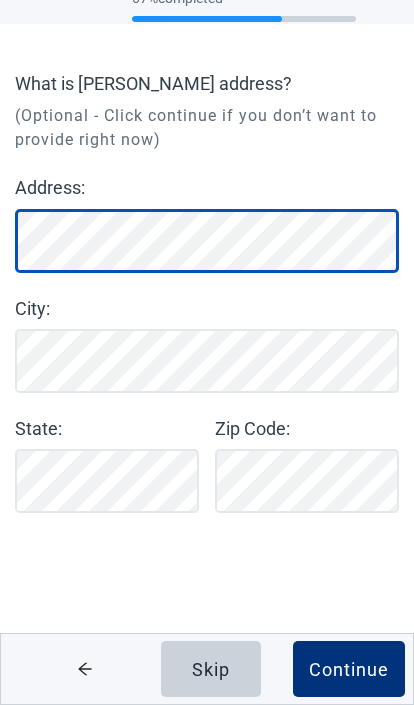 scroll, scrollTop: 79, scrollLeft: 0, axis: vertical 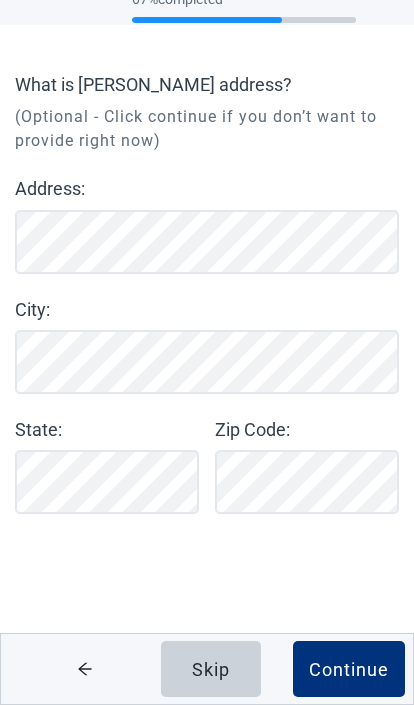click on "Continue" at bounding box center (349, 669) 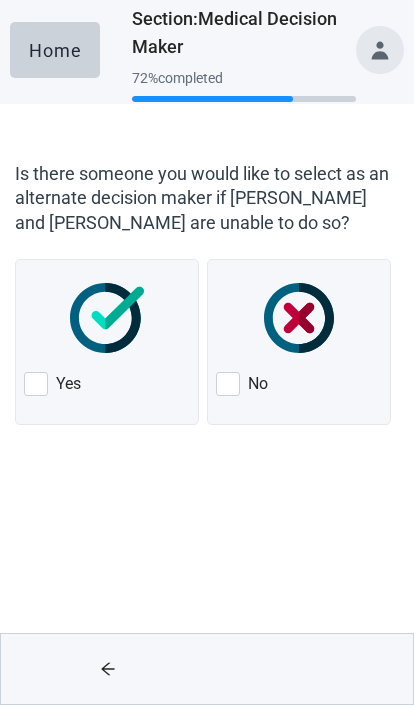 scroll, scrollTop: 0, scrollLeft: 0, axis: both 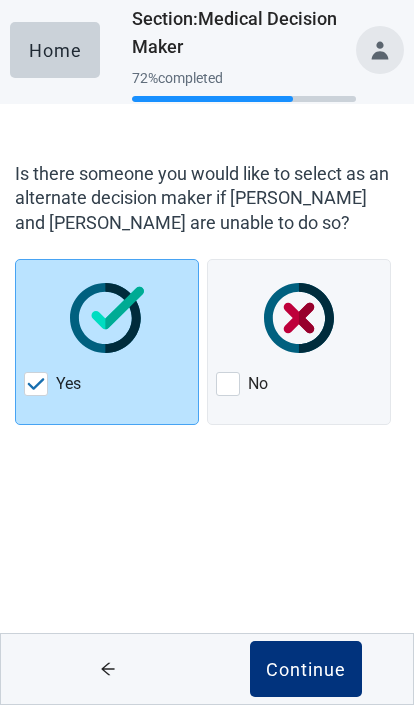 click on "Continue" at bounding box center (306, 669) 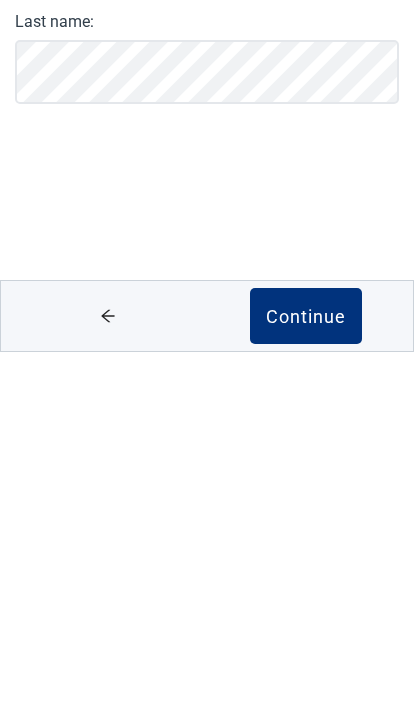 click on "Continue" at bounding box center [306, 669] 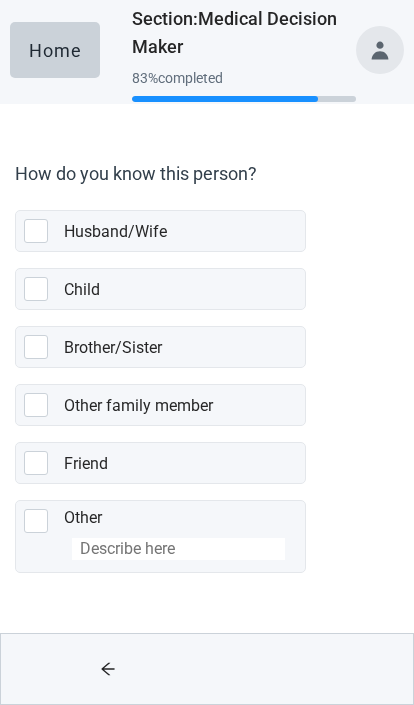click at bounding box center [36, 289] 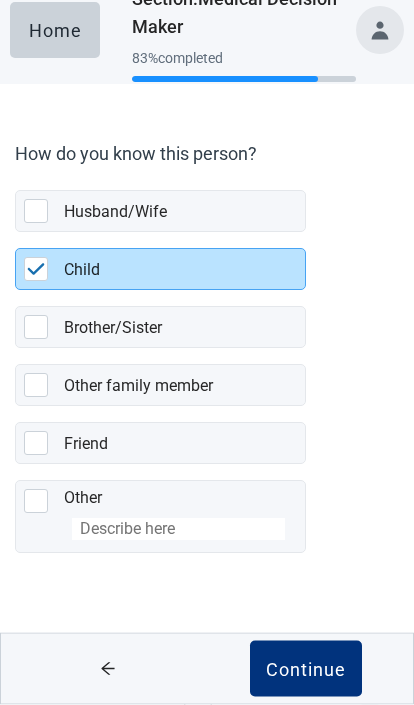 scroll, scrollTop: 58, scrollLeft: 0, axis: vertical 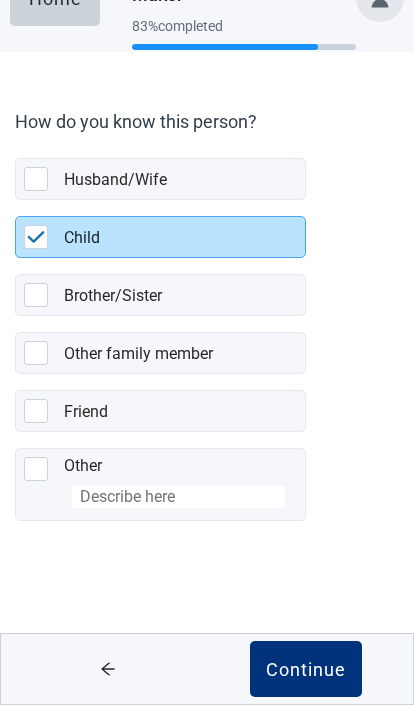 click on "Continue" at bounding box center (306, 669) 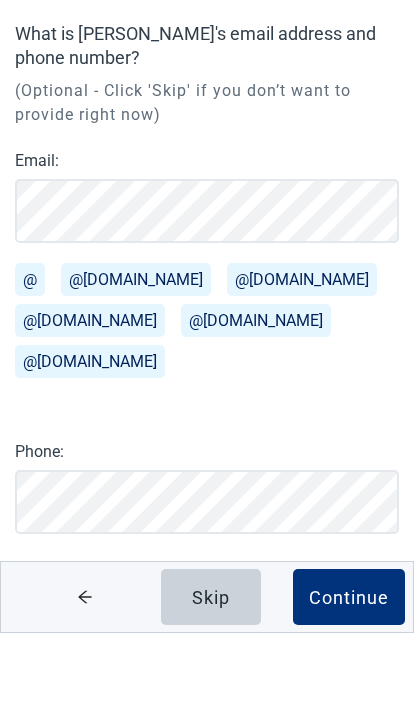 click on "@[DOMAIN_NAME]" at bounding box center [90, 392] 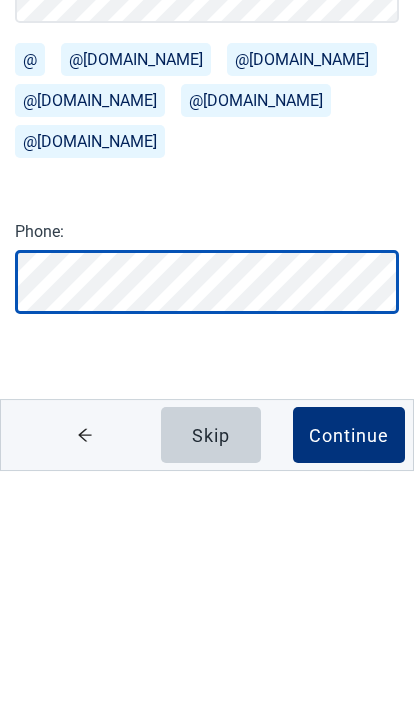 scroll, scrollTop: 150, scrollLeft: 0, axis: vertical 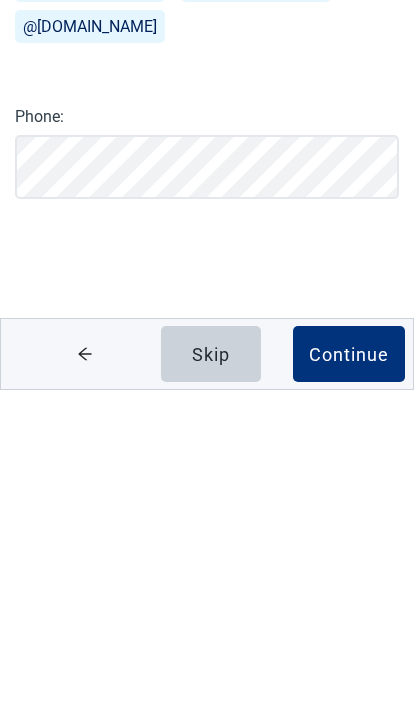 click on "Continue" at bounding box center (349, 669) 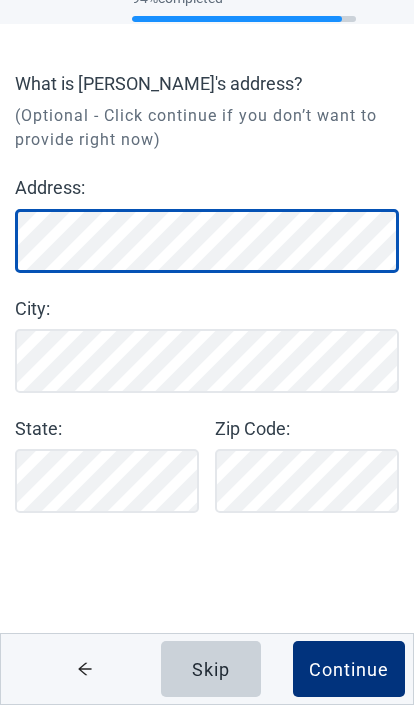 scroll, scrollTop: 79, scrollLeft: 0, axis: vertical 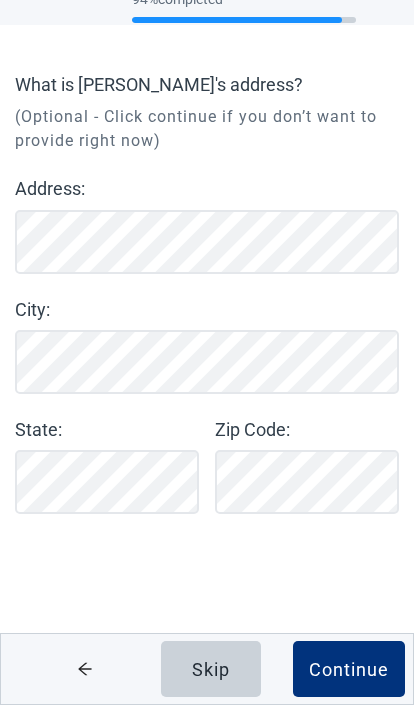 click on "Continue" at bounding box center [349, 669] 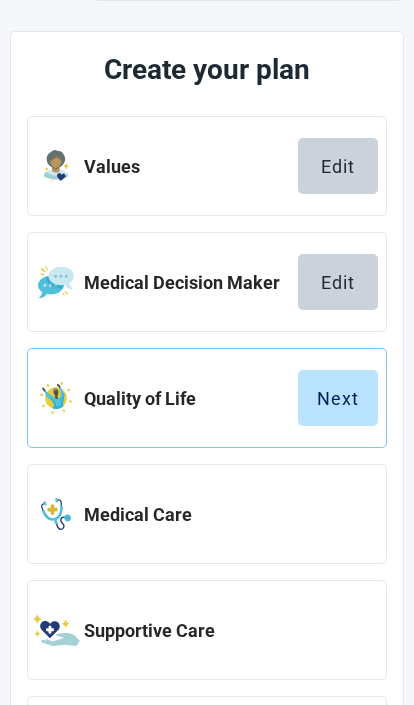 scroll, scrollTop: 196, scrollLeft: 0, axis: vertical 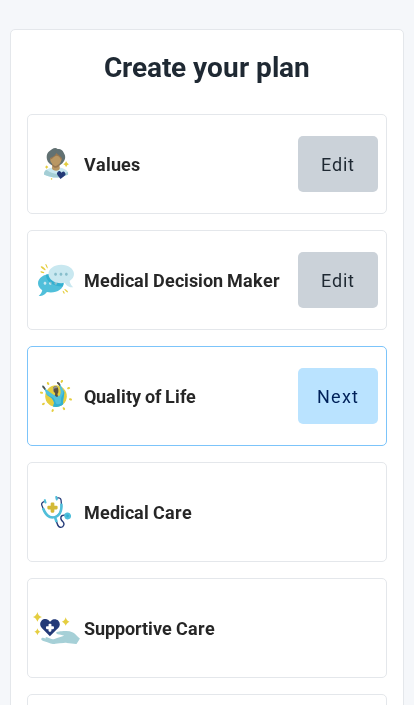 click on "Next" at bounding box center (338, 396) 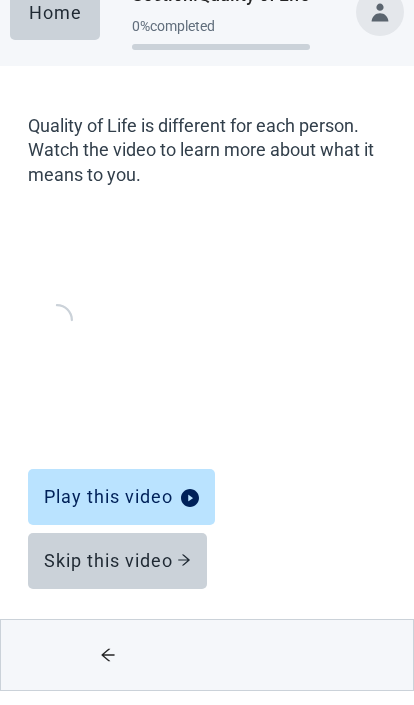 scroll, scrollTop: 6, scrollLeft: 0, axis: vertical 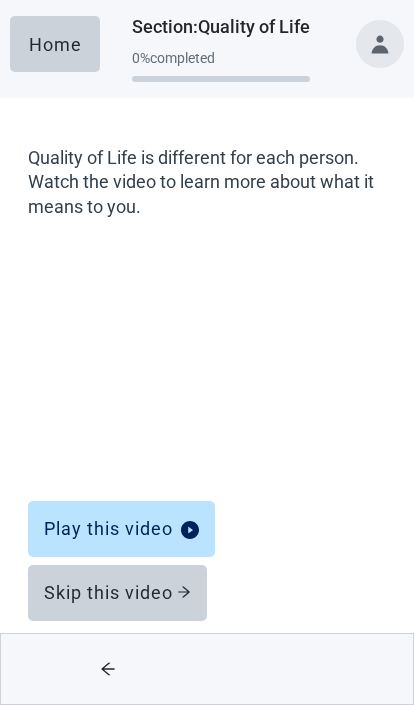 click on "Play this video" at bounding box center (121, 529) 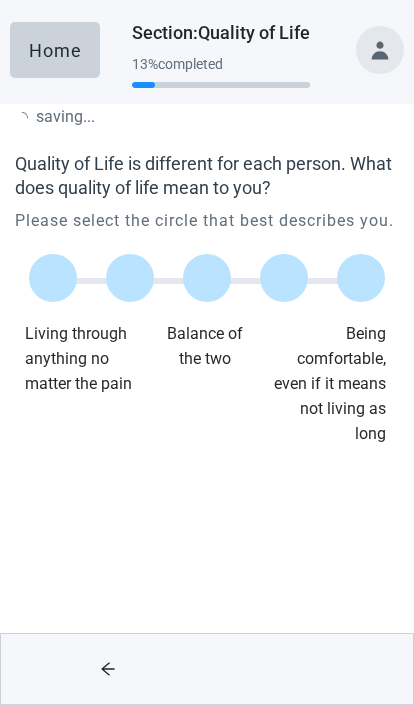 scroll, scrollTop: 0, scrollLeft: 0, axis: both 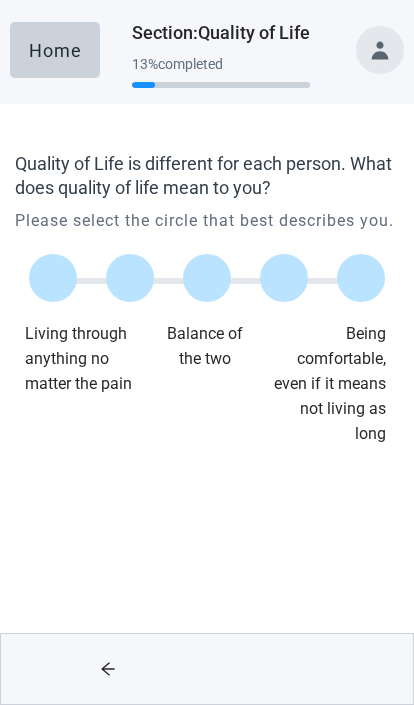 click at bounding box center [207, 278] 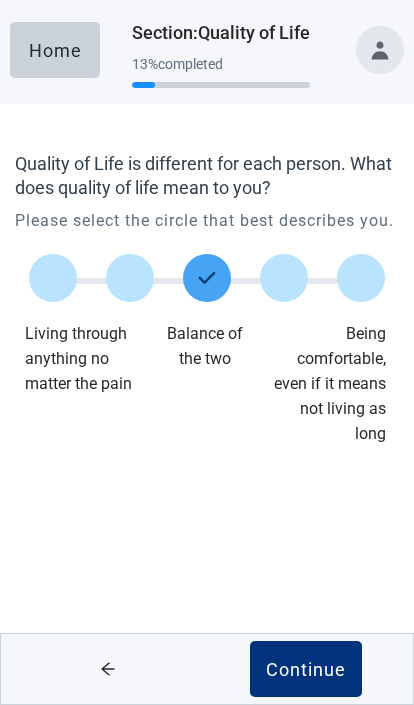 click on "Continue" at bounding box center (306, 669) 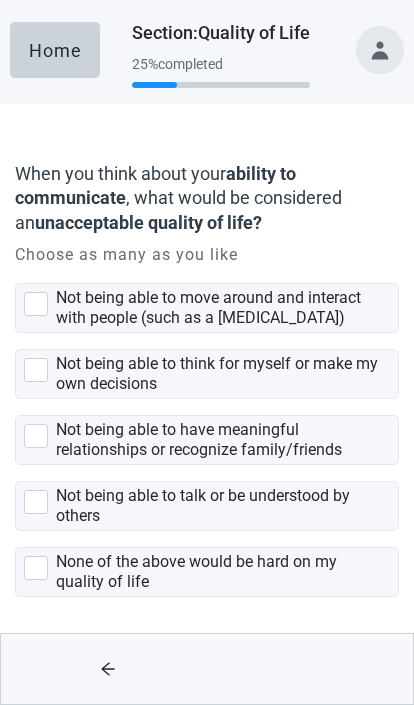 click on "Not being able to move around and interact with people (such as a [MEDICAL_DATA])" at bounding box center (207, 308) 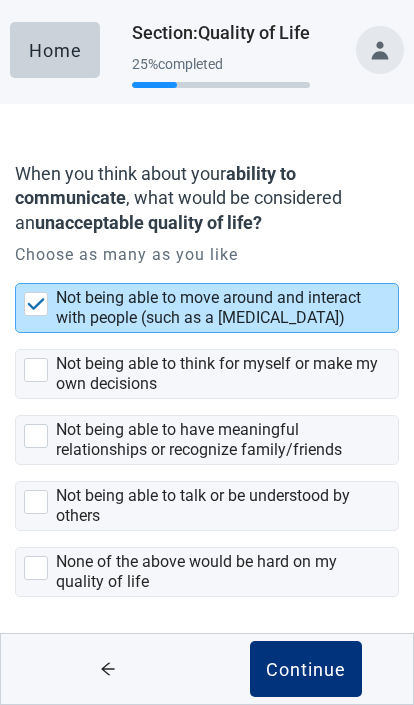 click at bounding box center [36, 436] 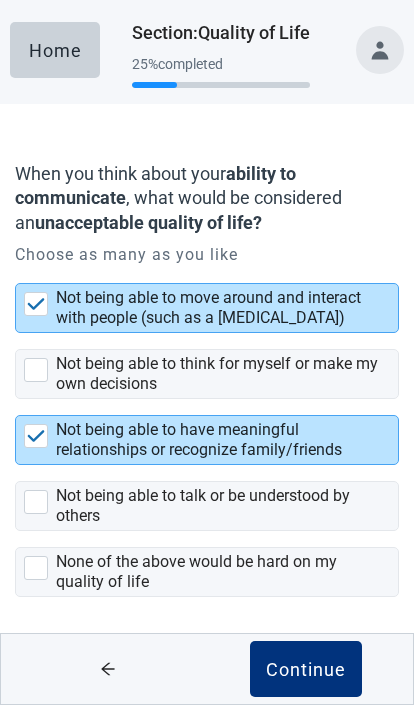 click at bounding box center [36, 304] 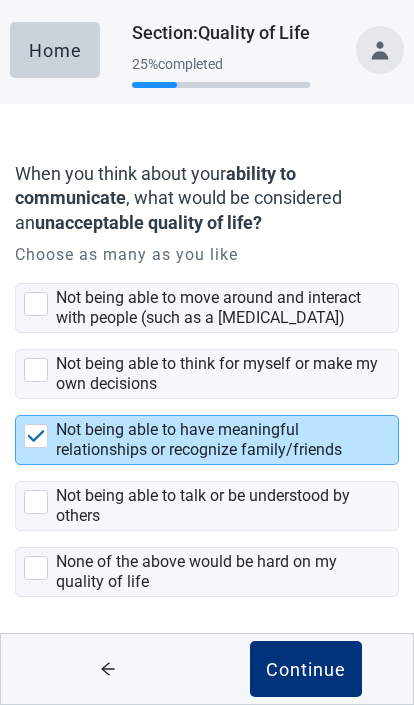 click on "Continue" at bounding box center [306, 669] 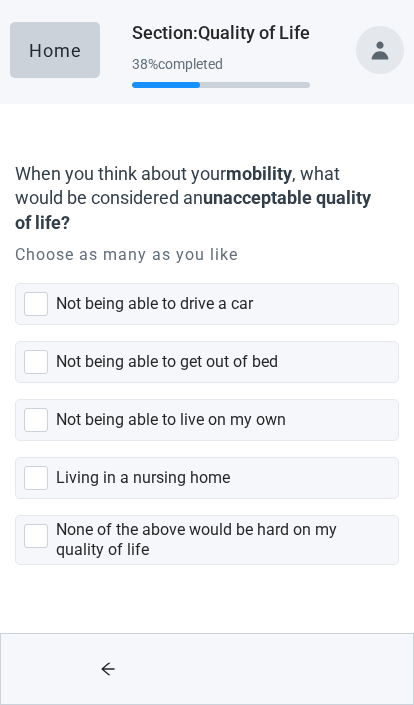click at bounding box center (40, 536) 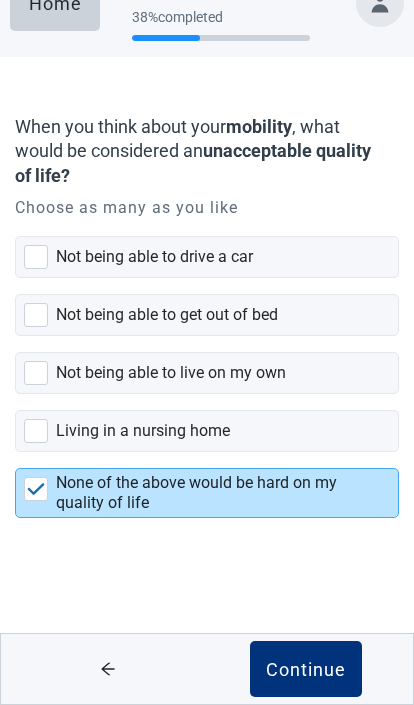 scroll, scrollTop: 51, scrollLeft: 0, axis: vertical 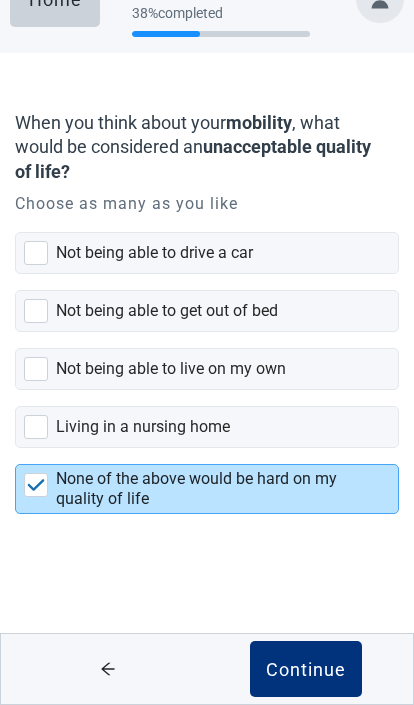 click on "Continue" at bounding box center [306, 669] 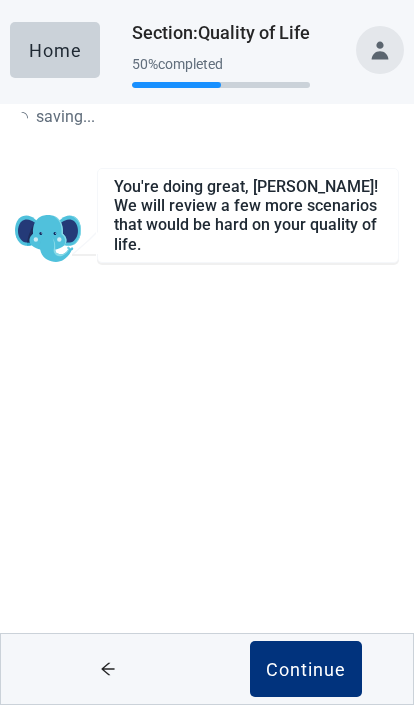 scroll, scrollTop: 0, scrollLeft: 0, axis: both 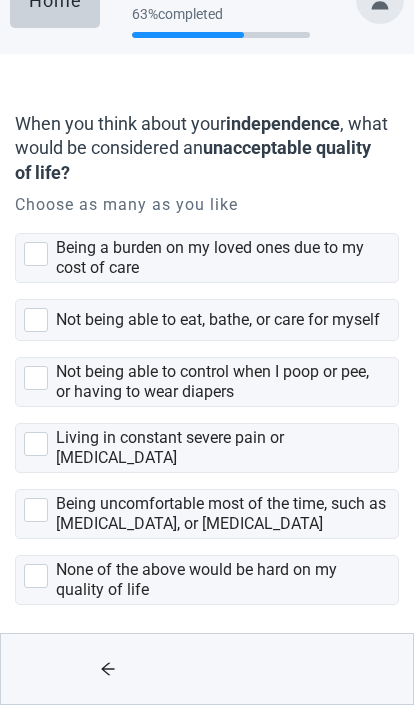 click at bounding box center [40, 254] 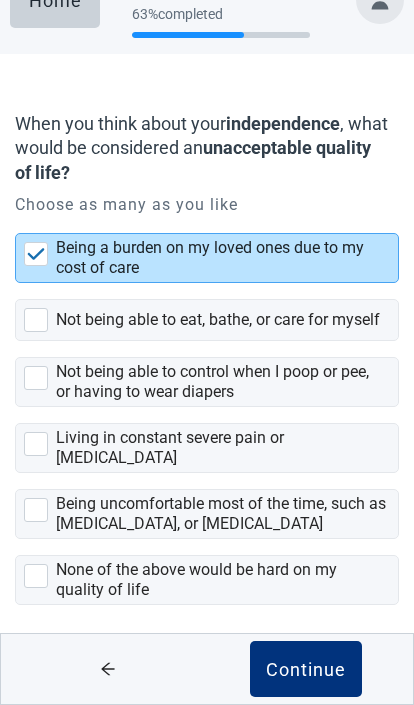 click at bounding box center [36, 320] 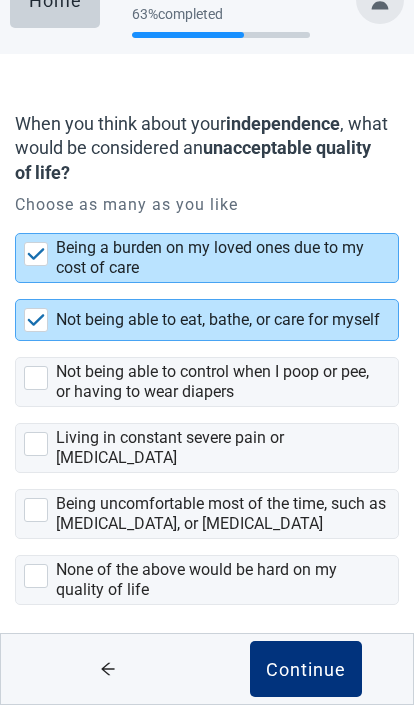 click at bounding box center [36, 378] 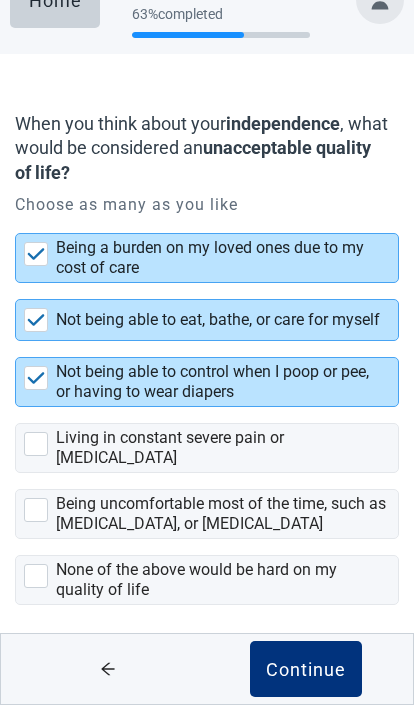 click at bounding box center (36, 444) 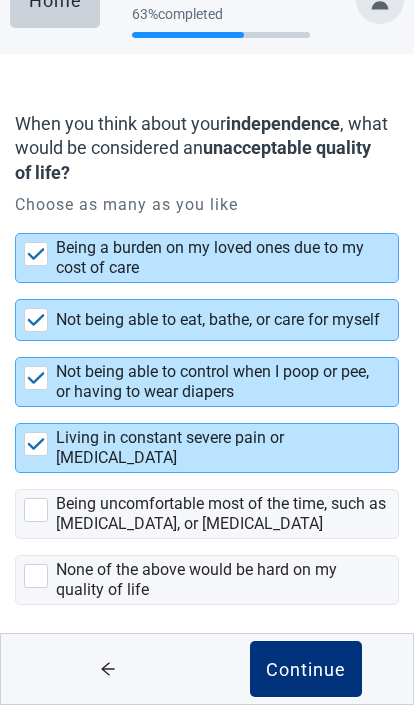 click at bounding box center (36, 510) 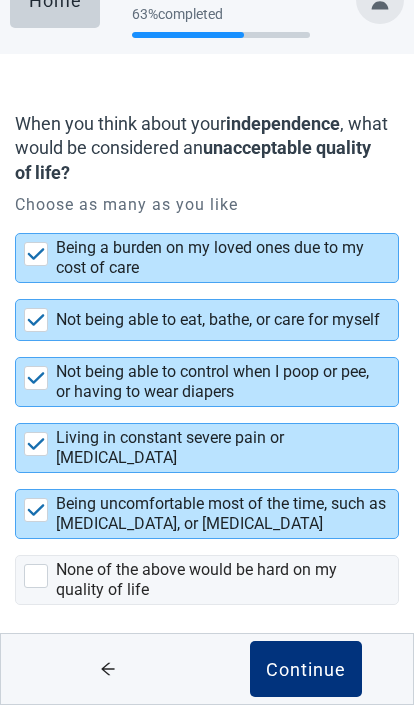 click on "Continue" at bounding box center (306, 669) 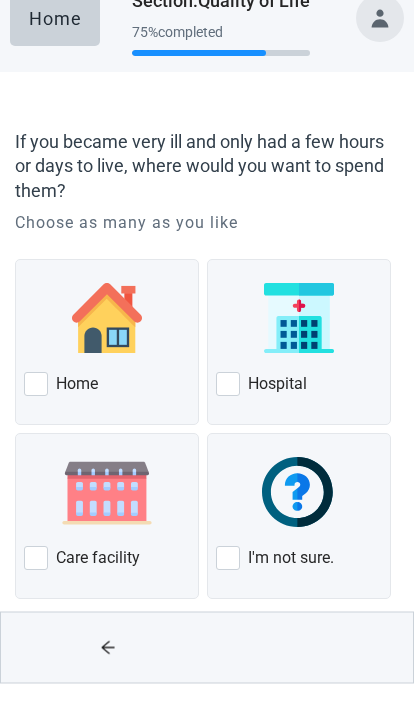 scroll, scrollTop: 10, scrollLeft: 0, axis: vertical 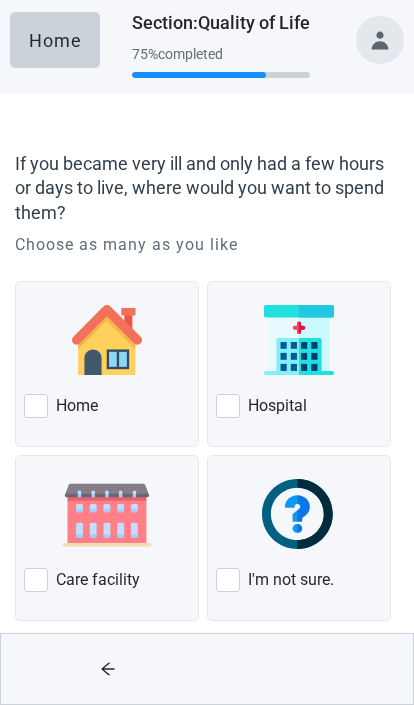 click at bounding box center (36, 406) 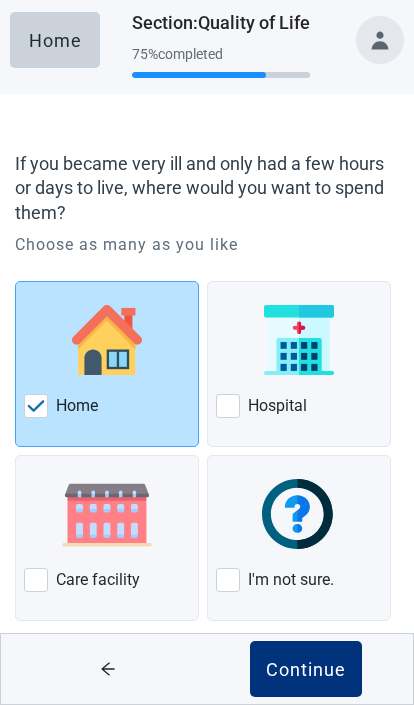 click on "Continue" at bounding box center (306, 669) 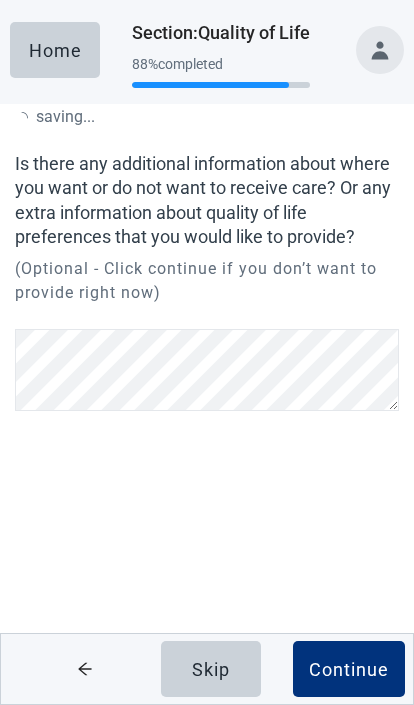 scroll, scrollTop: 0, scrollLeft: 0, axis: both 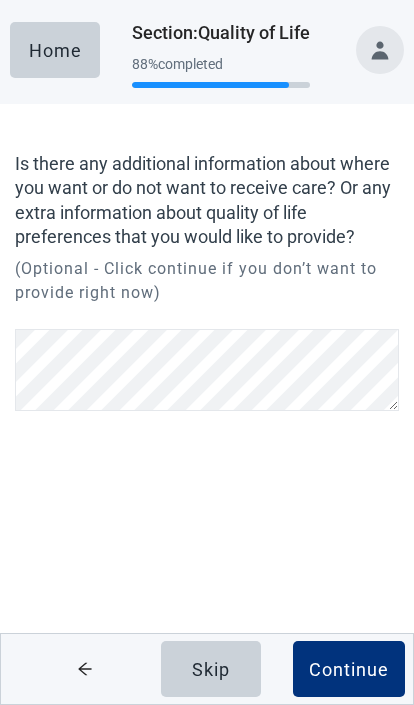 click on "Continue" at bounding box center (349, 669) 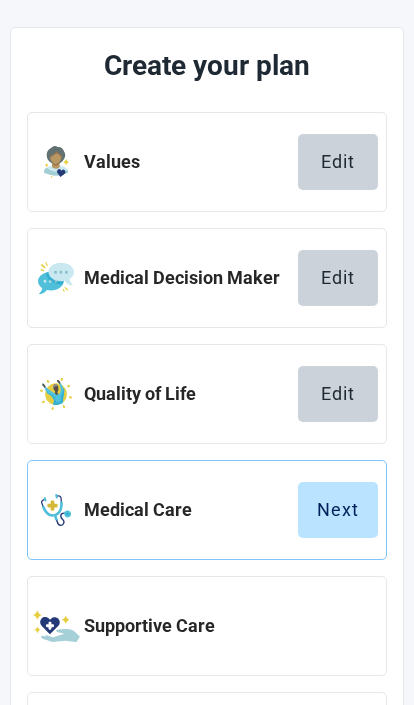 scroll, scrollTop: 281, scrollLeft: 0, axis: vertical 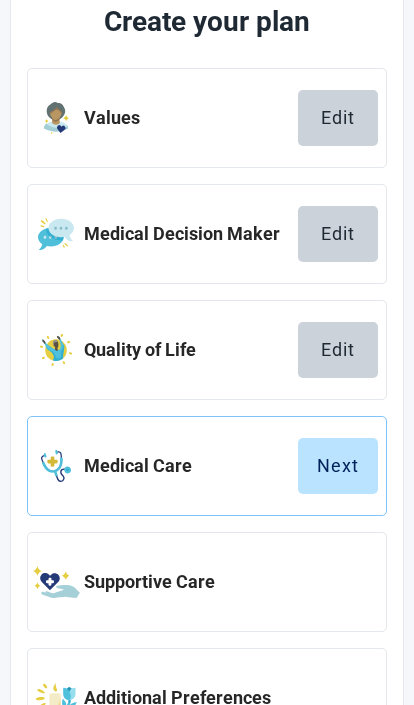 click on "Next" at bounding box center (338, 466) 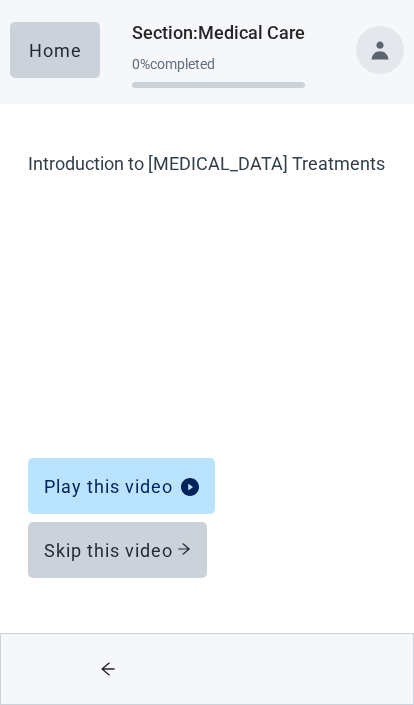 scroll, scrollTop: 49, scrollLeft: 0, axis: vertical 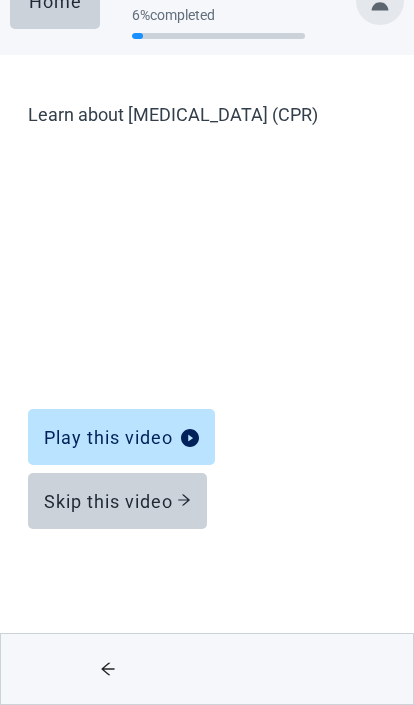 click on "Skip this video" at bounding box center [117, 501] 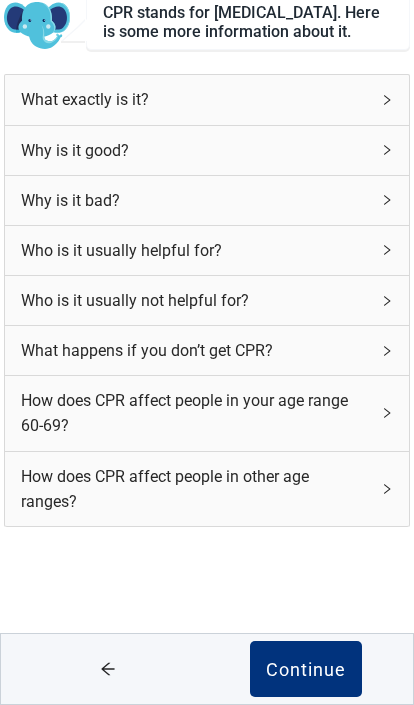 scroll, scrollTop: 206, scrollLeft: 0, axis: vertical 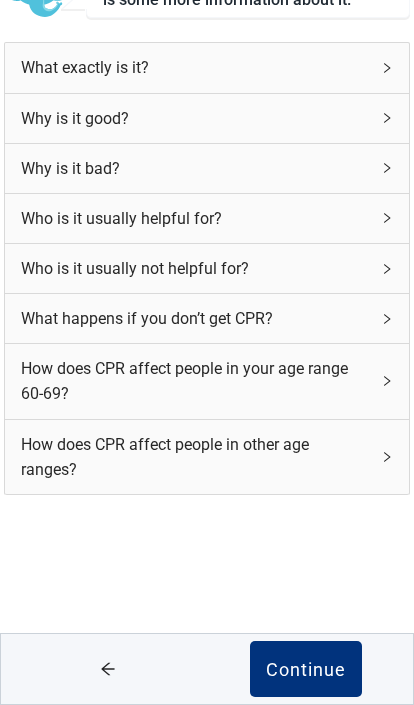 click on "How does CPR affect people in your age range 60-69?" at bounding box center [207, 381] 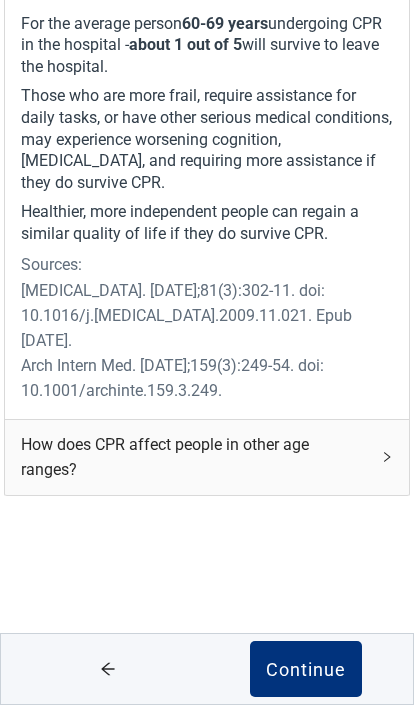 scroll, scrollTop: 781, scrollLeft: 0, axis: vertical 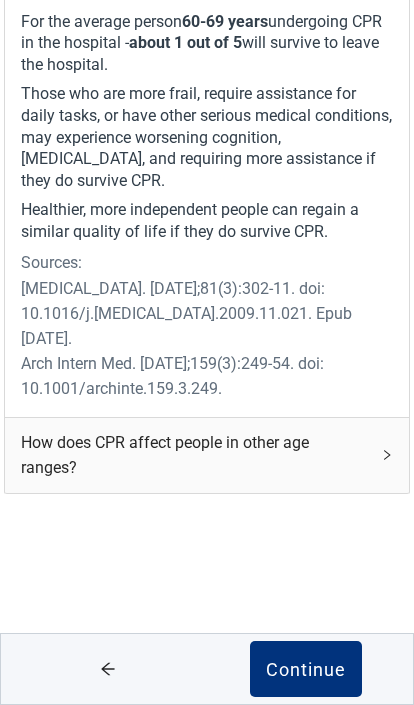 click on "How does CPR affect people in other age ranges?" at bounding box center [207, 455] 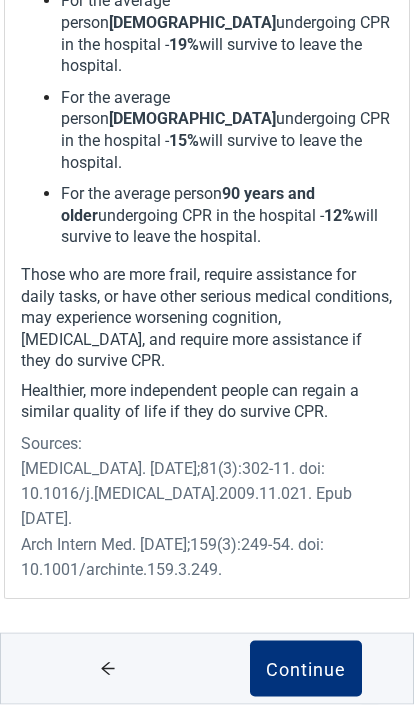 scroll, scrollTop: 1395, scrollLeft: 0, axis: vertical 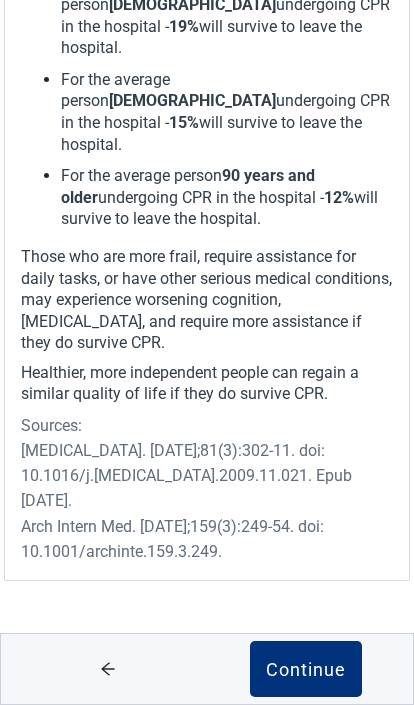 click on "Continue" at bounding box center [306, 669] 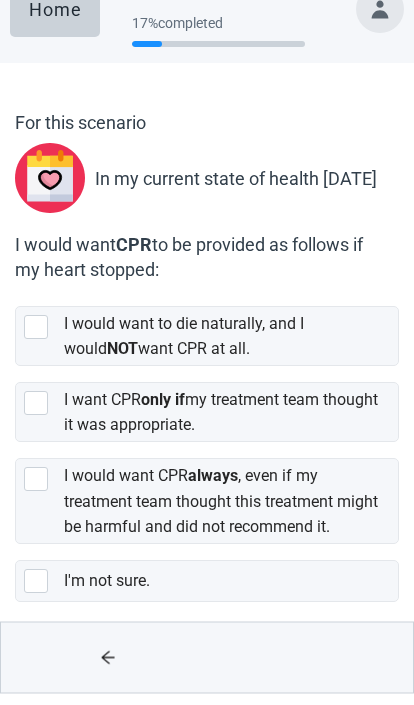 scroll, scrollTop: 29, scrollLeft: 0, axis: vertical 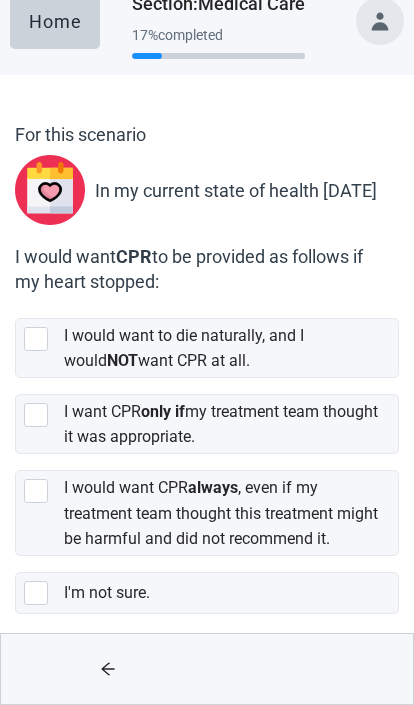 click at bounding box center [36, 491] 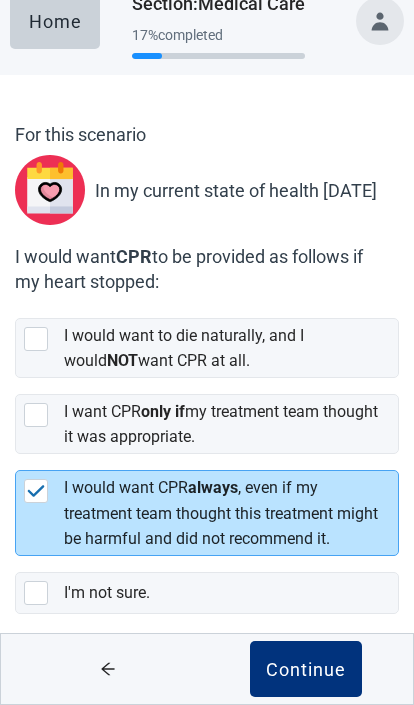click on "Continue" at bounding box center (306, 669) 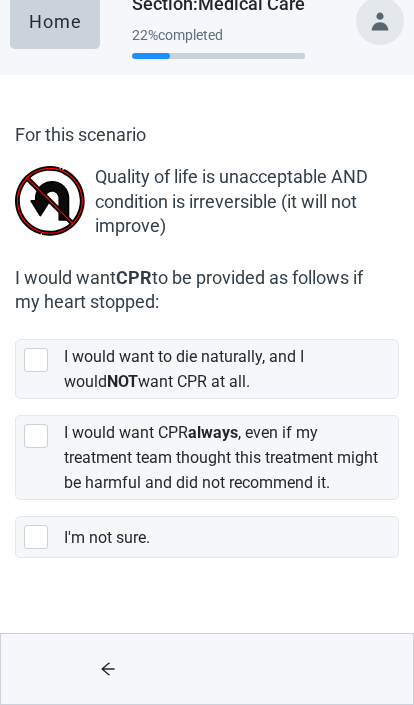 scroll, scrollTop: 0, scrollLeft: 0, axis: both 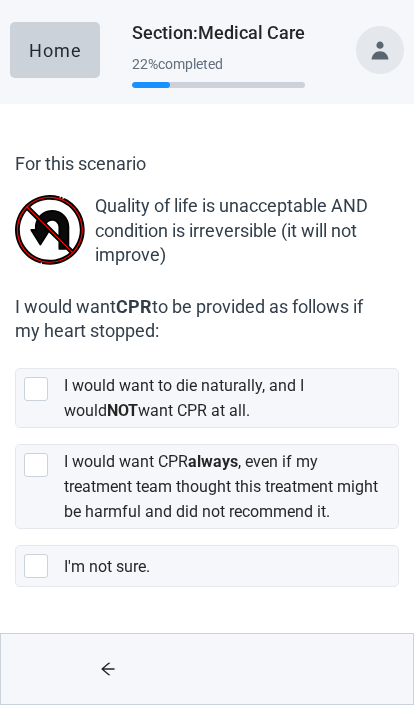 click at bounding box center (40, 465) 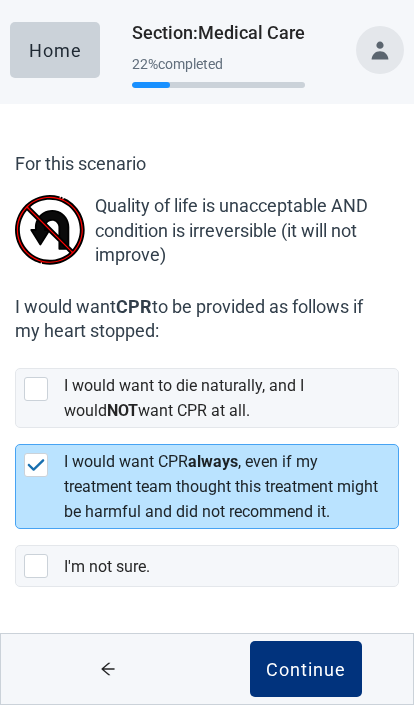 click on "Continue" at bounding box center [306, 669] 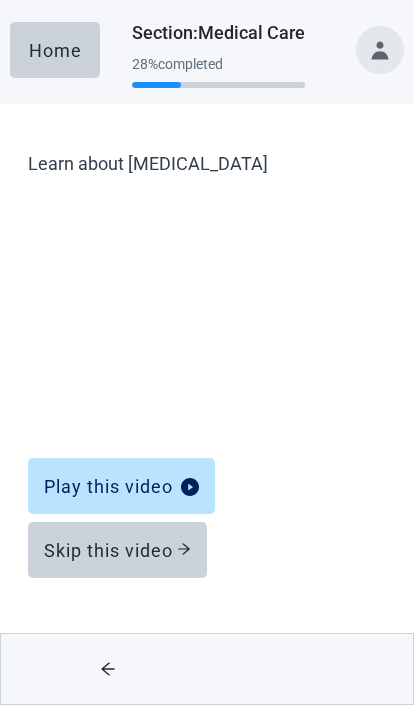 click on "Play this video" at bounding box center [121, 486] 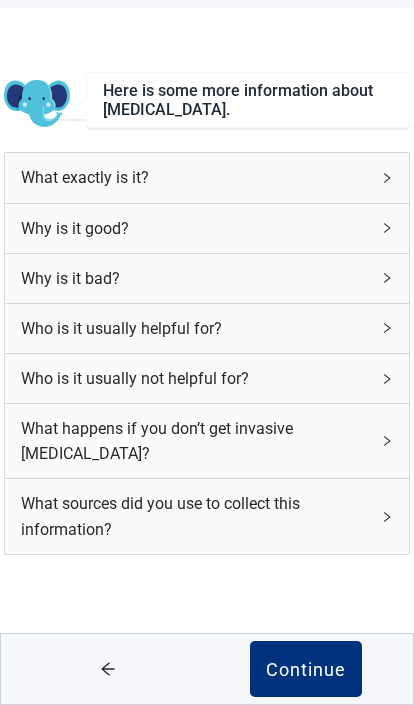 scroll, scrollTop: 105, scrollLeft: 0, axis: vertical 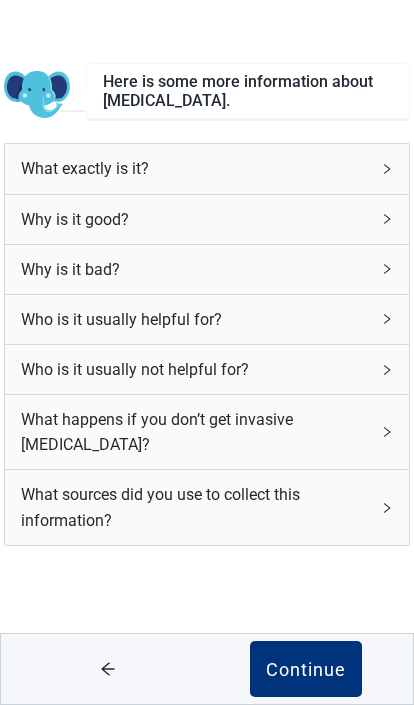 click on "Who is it usually not helpful for?" at bounding box center [207, 369] 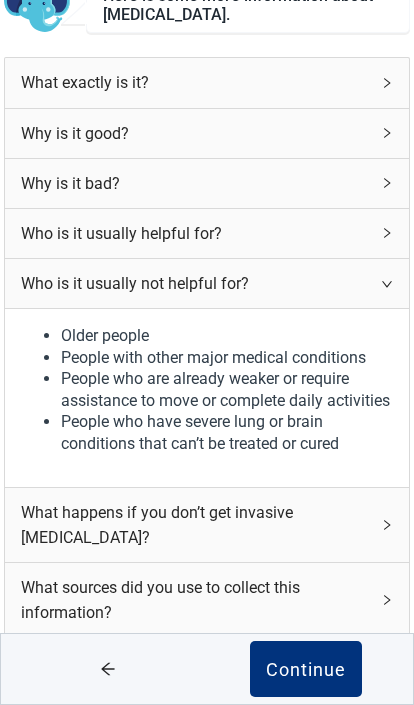 scroll, scrollTop: 303, scrollLeft: 0, axis: vertical 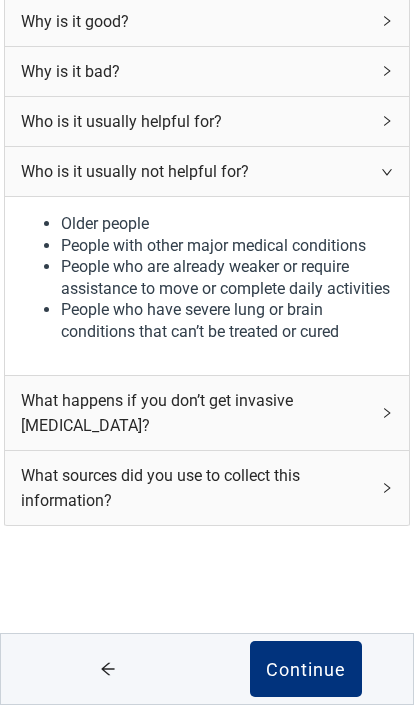 click 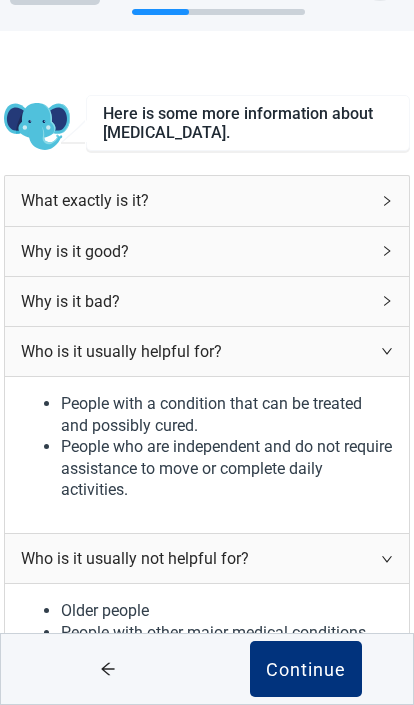scroll, scrollTop: 77, scrollLeft: 0, axis: vertical 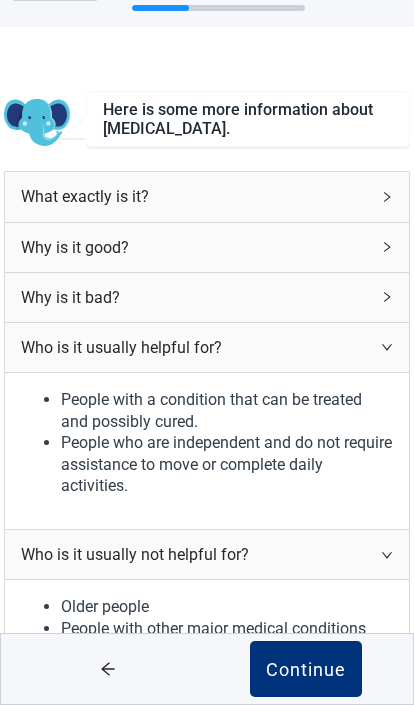 click on "What exactly is it?" at bounding box center [207, 196] 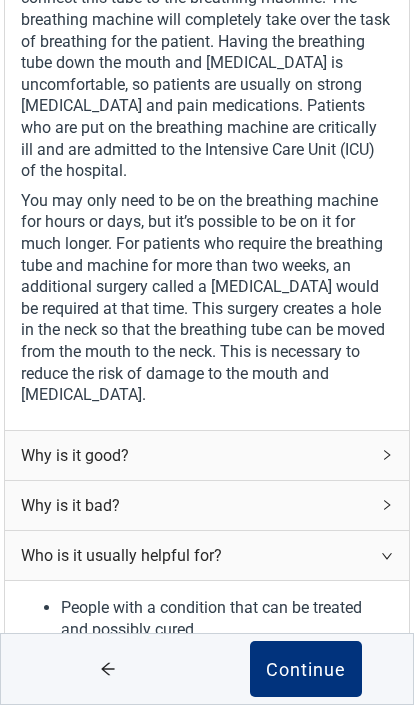 scroll, scrollTop: 777, scrollLeft: 0, axis: vertical 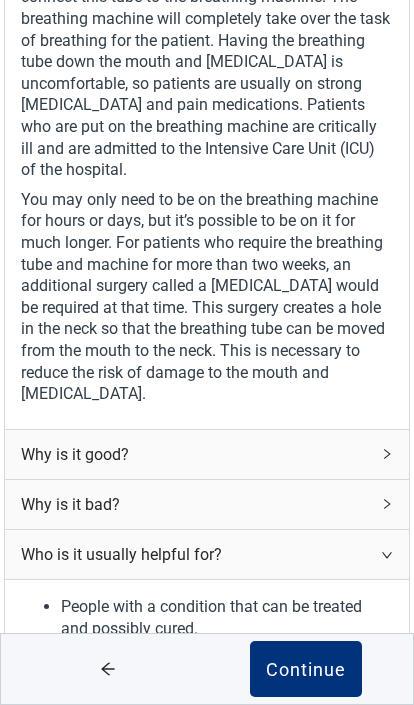 click on "Why is it good?" at bounding box center (207, 454) 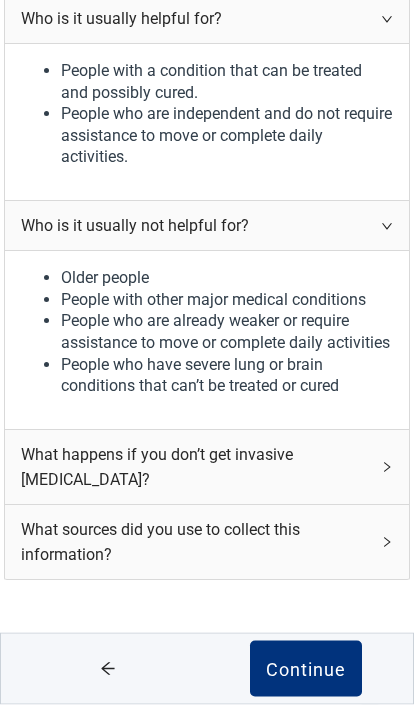 scroll, scrollTop: 1468, scrollLeft: 0, axis: vertical 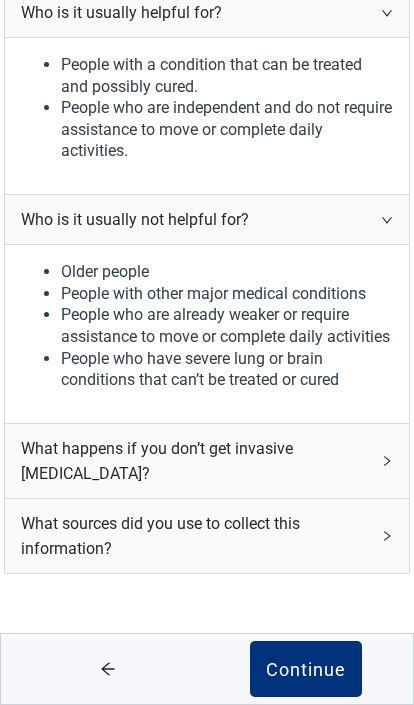 click on "What happens if you don’t get invasive [MEDICAL_DATA]?" at bounding box center [207, 461] 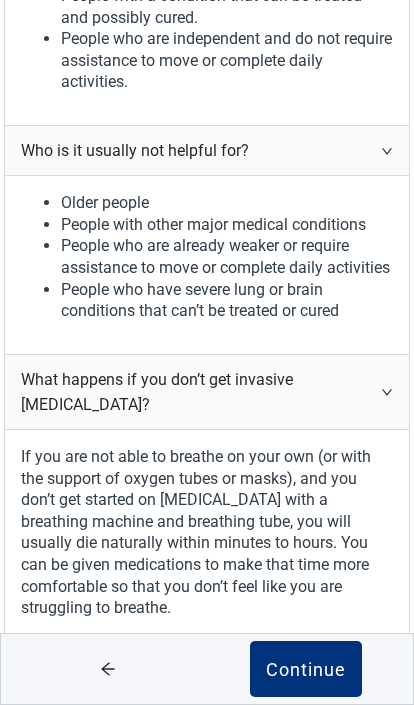 scroll, scrollTop: 1548, scrollLeft: 0, axis: vertical 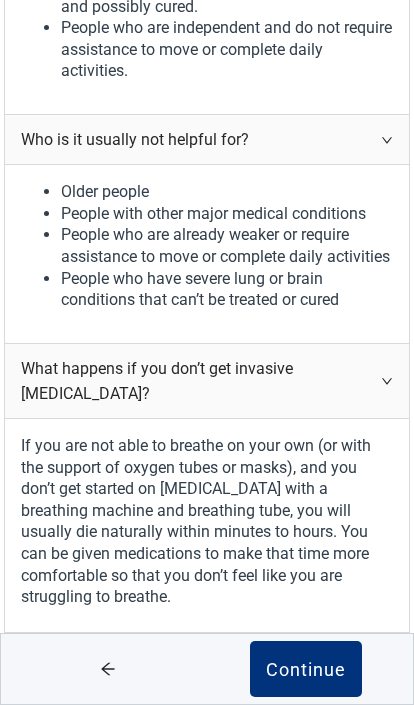 click on "Continue" at bounding box center (306, 669) 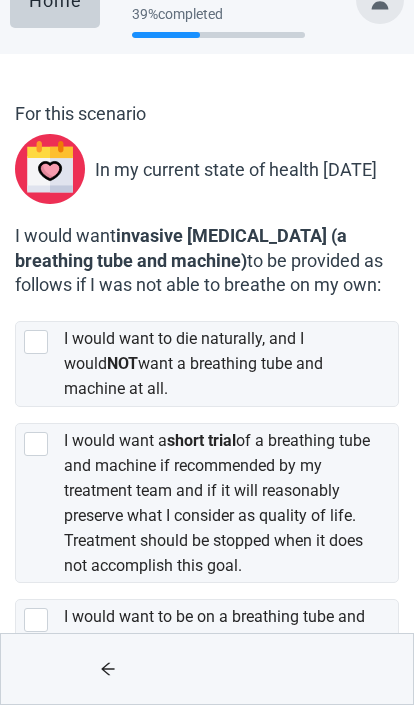scroll, scrollTop: 46, scrollLeft: 0, axis: vertical 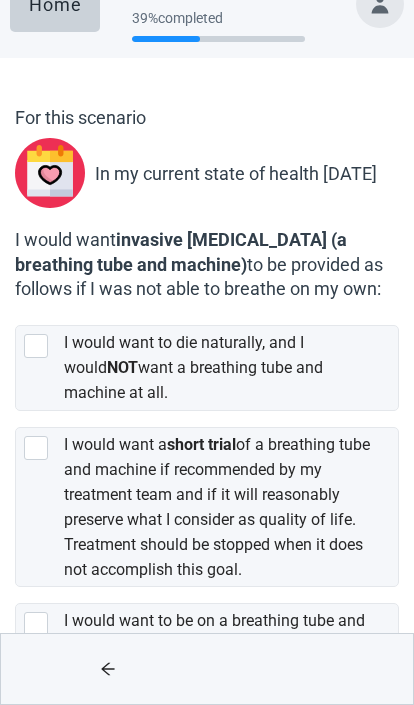 click on "I would want a  short trial  of a breathing tube and machine if recommended by my treatment team and if it will reasonably preserve what I consider as quality of life. Treatment should be stopped when it does not accomplish this goal." at bounding box center [207, 507] 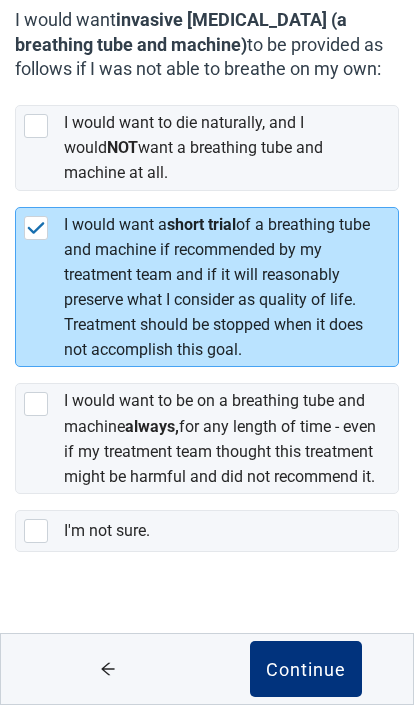 scroll, scrollTop: 293, scrollLeft: 0, axis: vertical 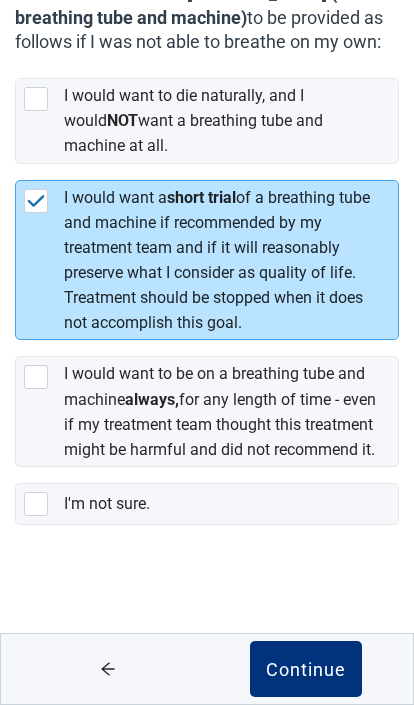 click on "Continue" at bounding box center [306, 669] 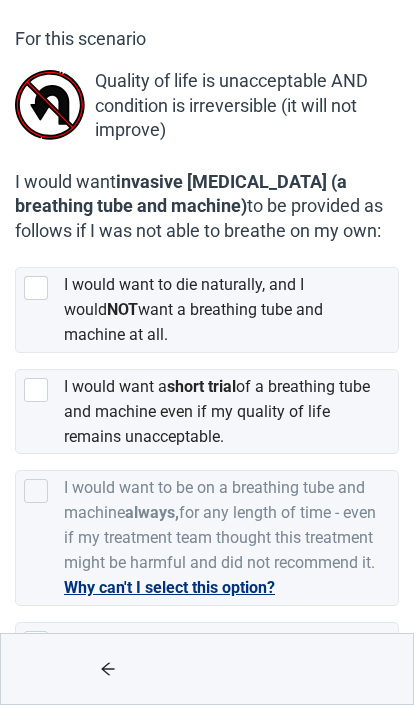 scroll, scrollTop: 124, scrollLeft: 0, axis: vertical 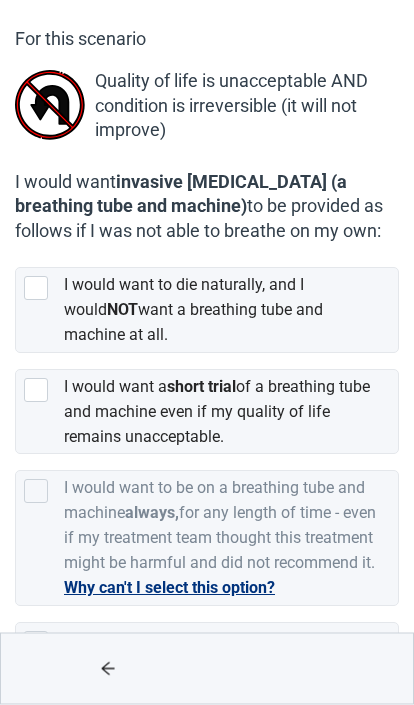 click at bounding box center (36, 391) 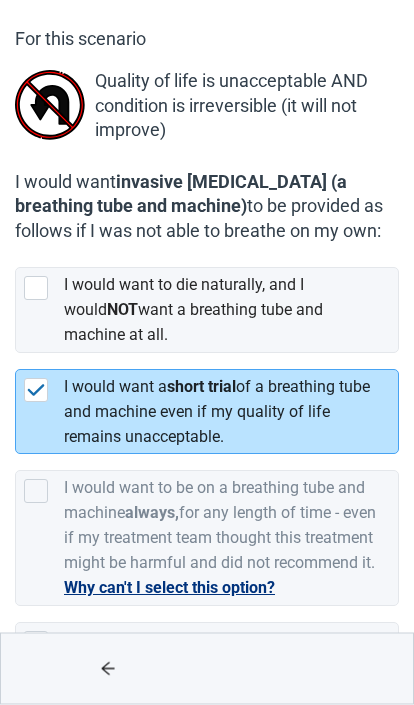 scroll, scrollTop: 125, scrollLeft: 0, axis: vertical 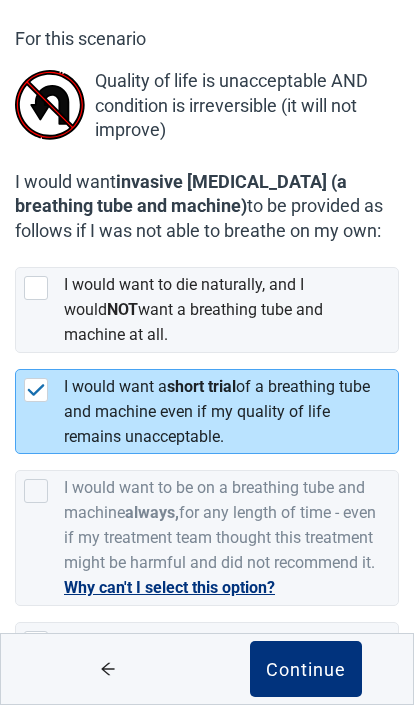 click on "Continue" at bounding box center [306, 669] 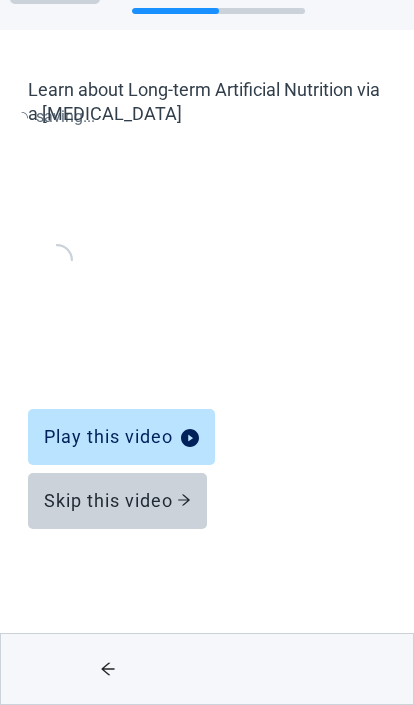 scroll, scrollTop: 0, scrollLeft: 0, axis: both 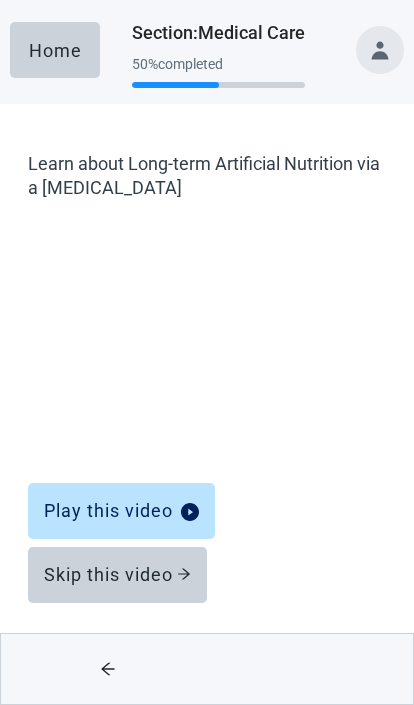 click on "Skip this video" at bounding box center (117, 575) 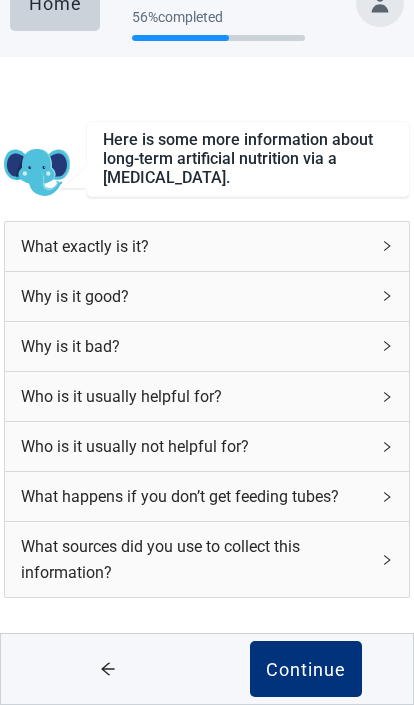 scroll, scrollTop: 0, scrollLeft: 0, axis: both 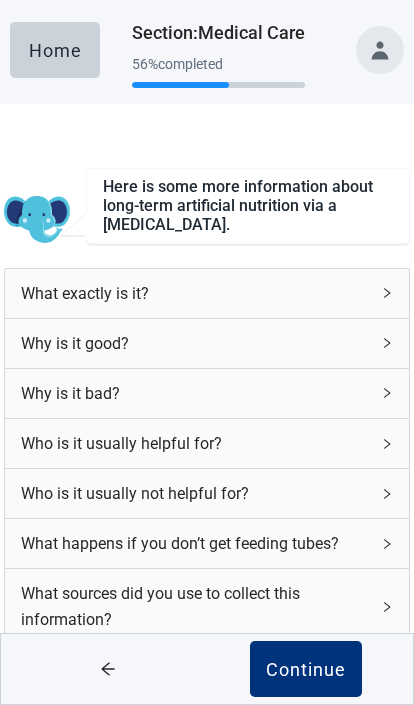 click on "Why is it good?" at bounding box center [207, 343] 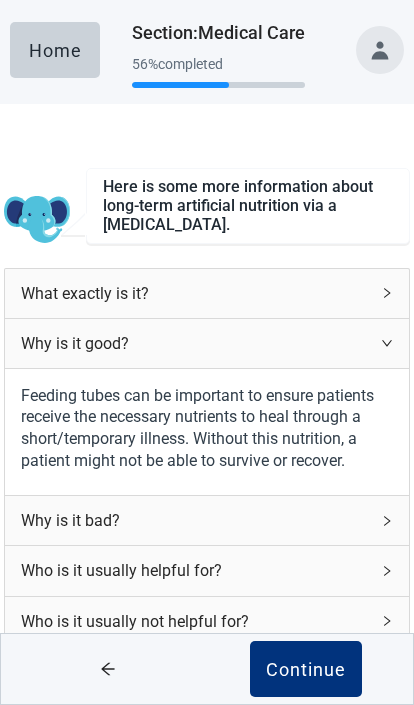 click on "What exactly is it?" at bounding box center [207, 293] 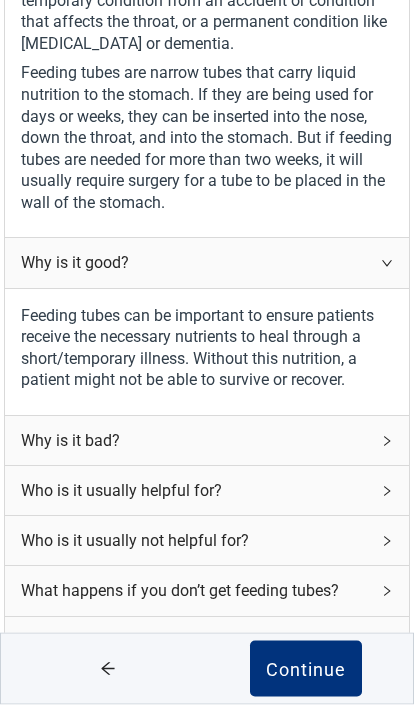 scroll, scrollTop: 410, scrollLeft: 0, axis: vertical 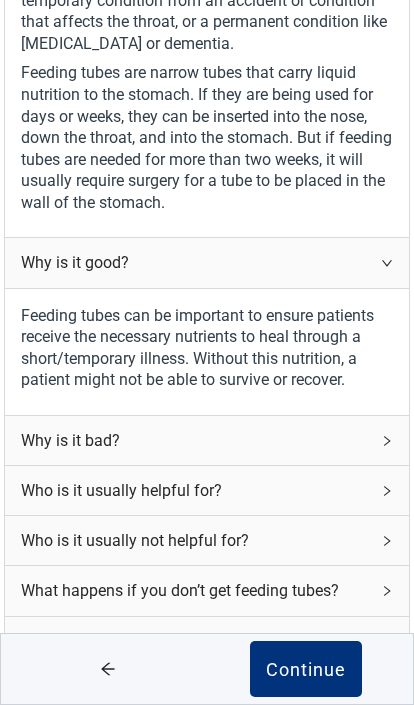 click on "Why is it bad?" at bounding box center (207, 440) 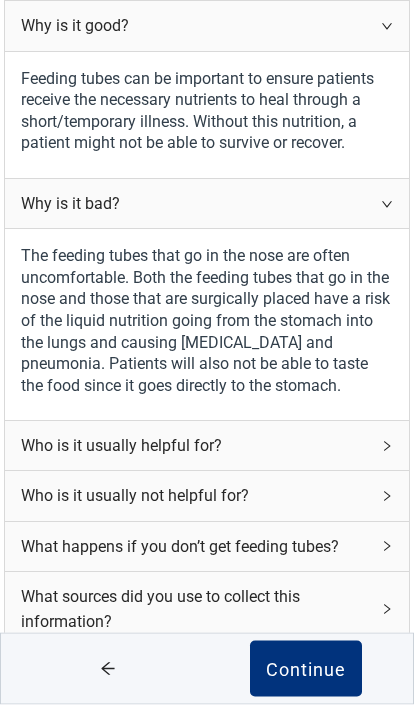 scroll, scrollTop: 650, scrollLeft: 0, axis: vertical 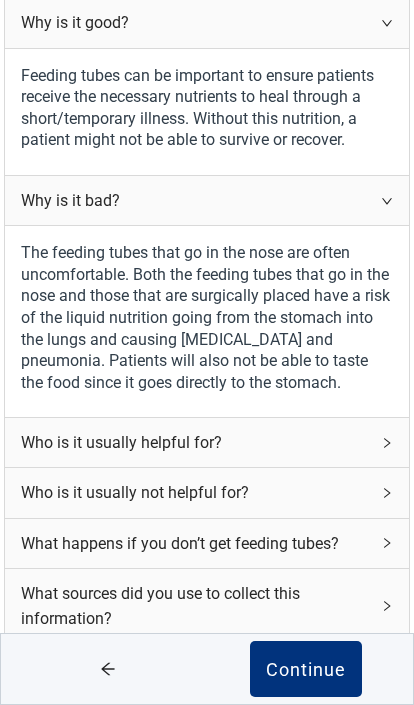 click on "Who is it usually helpful for?" at bounding box center [207, 442] 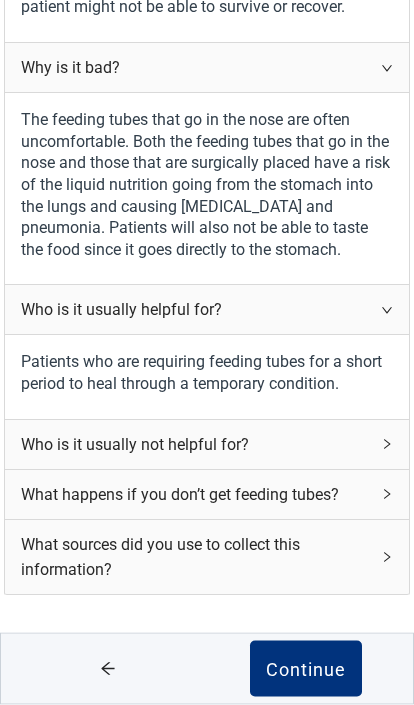 scroll, scrollTop: 786, scrollLeft: 0, axis: vertical 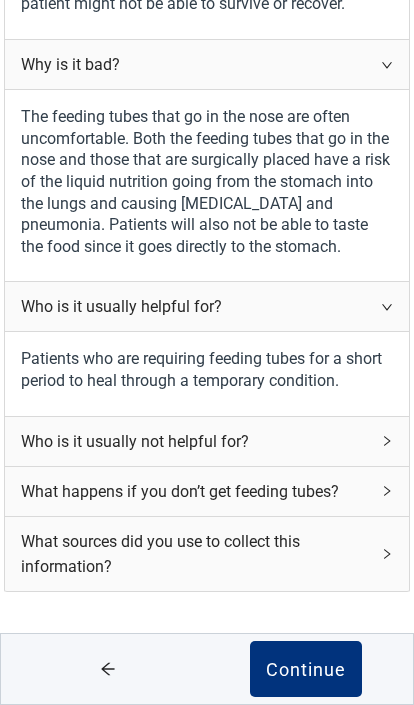 click on "Who is it usually not helpful for?" at bounding box center (207, 441) 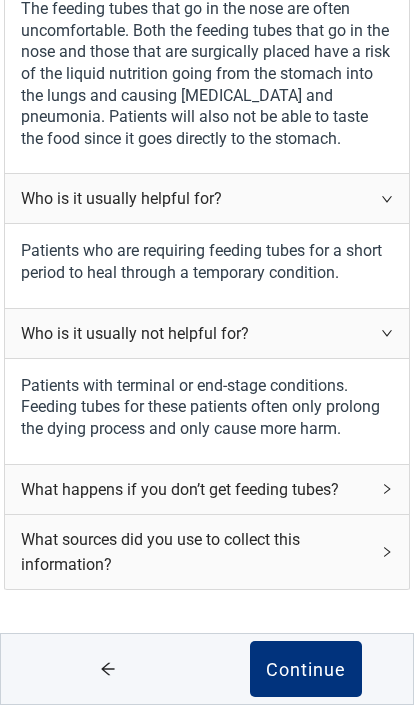 scroll, scrollTop: 921, scrollLeft: 0, axis: vertical 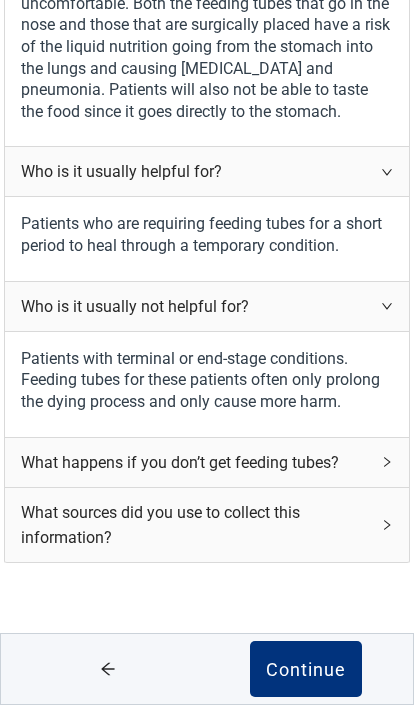 click on "What happens if you don’t get feeding tubes?" at bounding box center [207, 462] 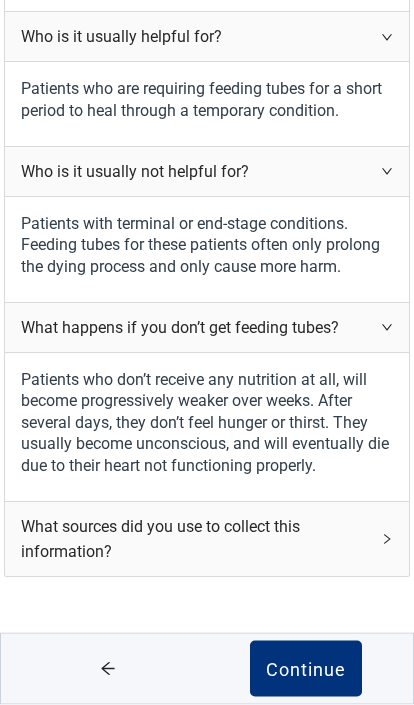 scroll, scrollTop: 1067, scrollLeft: 0, axis: vertical 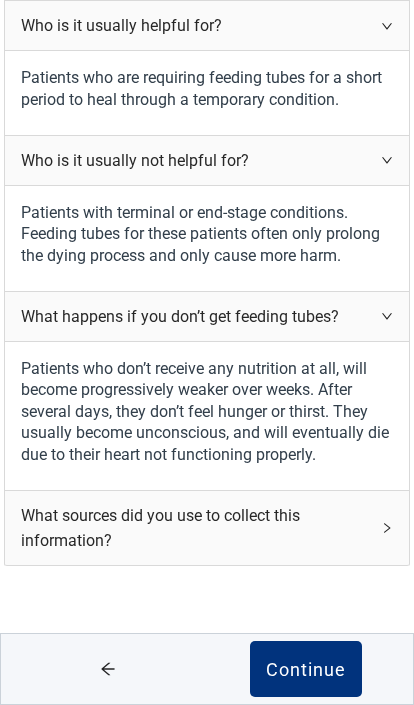 click on "Continue" at bounding box center [306, 669] 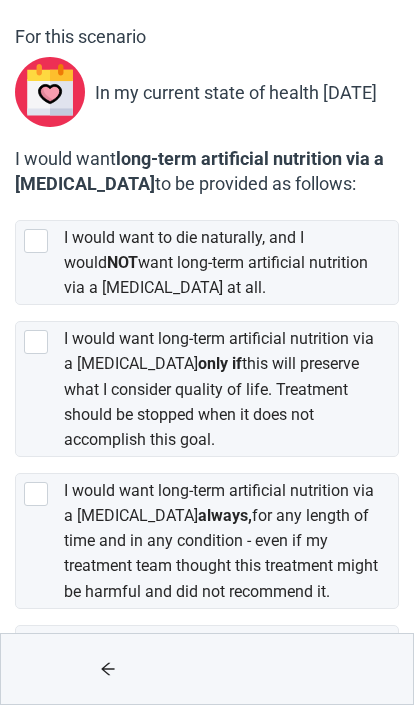 scroll, scrollTop: 131, scrollLeft: 0, axis: vertical 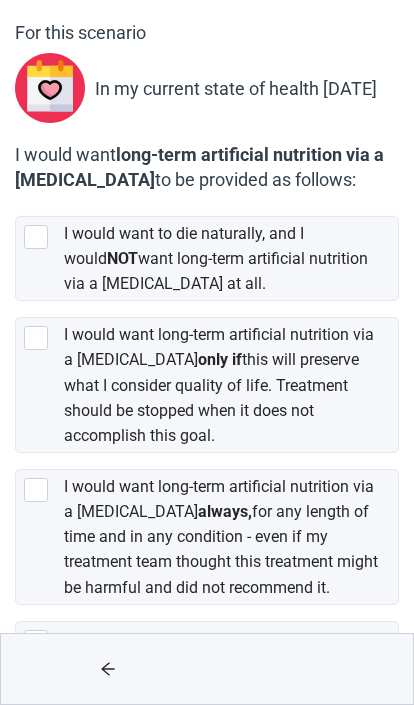 click at bounding box center (36, 338) 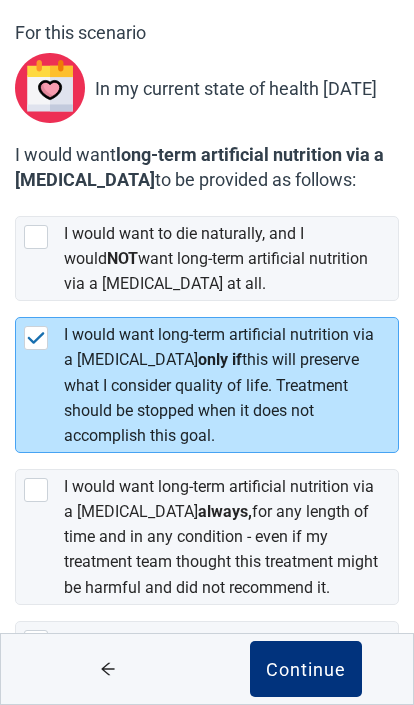 click on "Continue" at bounding box center [306, 669] 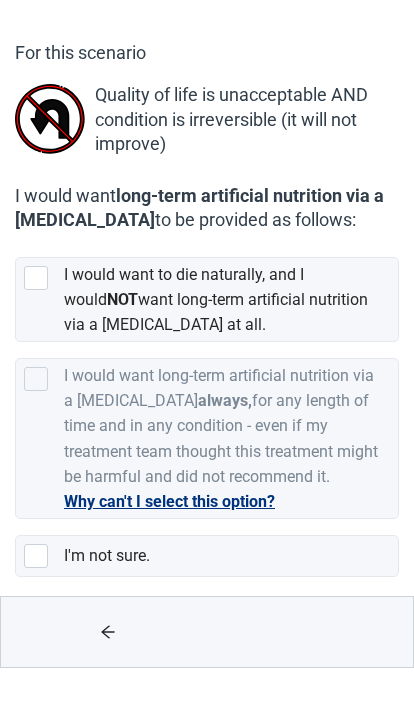 scroll, scrollTop: 73, scrollLeft: 0, axis: vertical 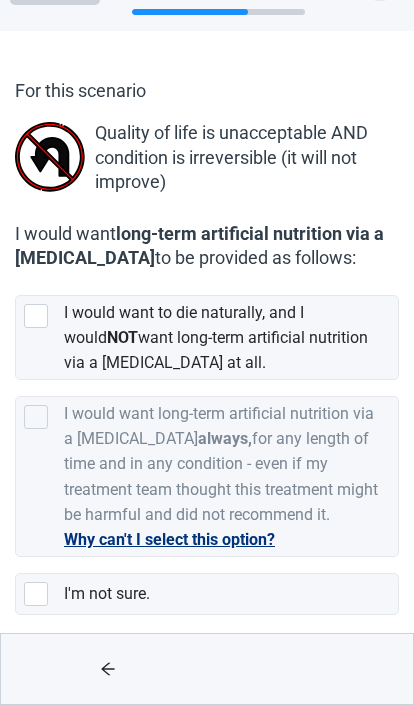 click at bounding box center (40, 594) 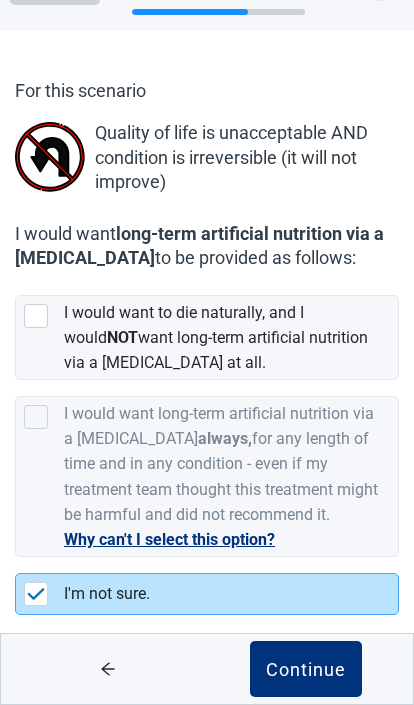 click on "Continue" at bounding box center (306, 669) 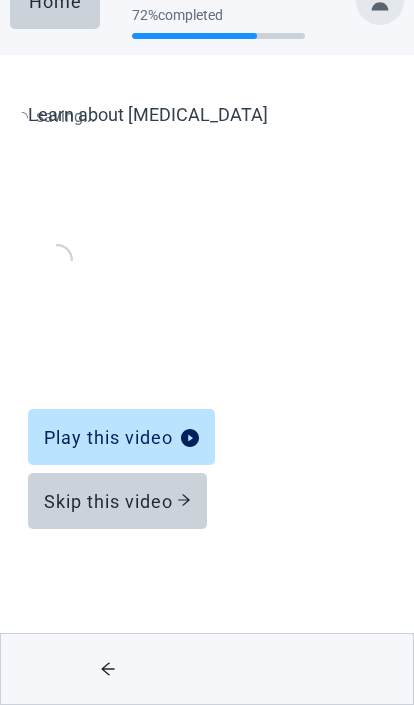 scroll, scrollTop: 0, scrollLeft: 0, axis: both 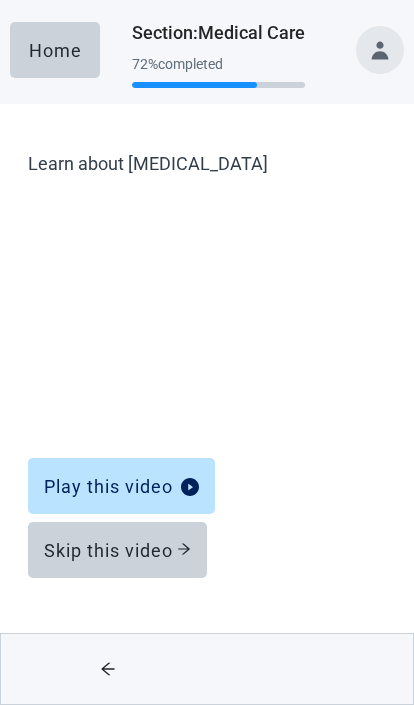 click on "Skip this video" at bounding box center (117, 550) 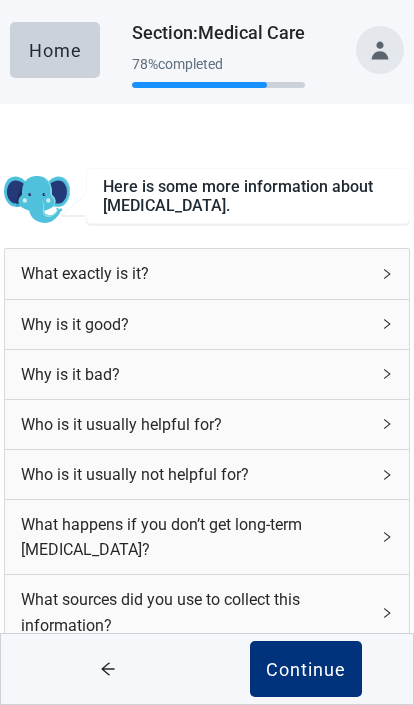 click on "Why is it good?" at bounding box center [207, 324] 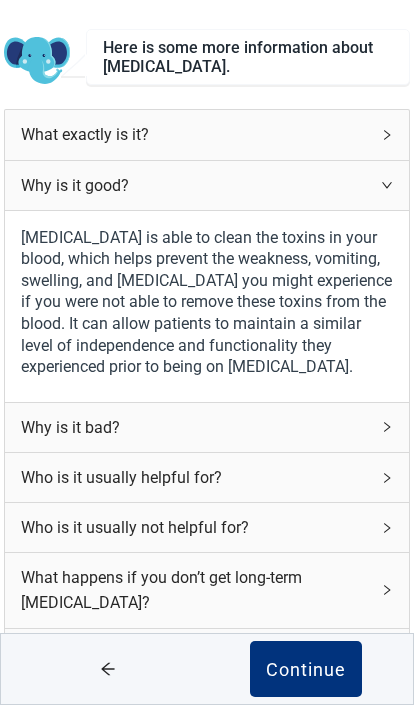 scroll, scrollTop: 141, scrollLeft: 0, axis: vertical 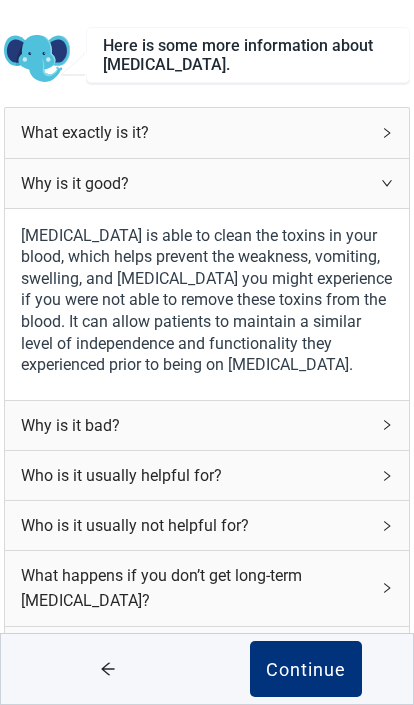 click on "Why is it bad?" at bounding box center [207, 425] 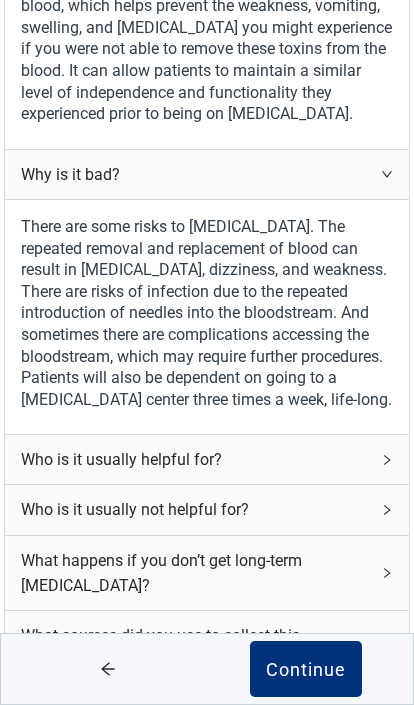 scroll, scrollTop: 478, scrollLeft: 0, axis: vertical 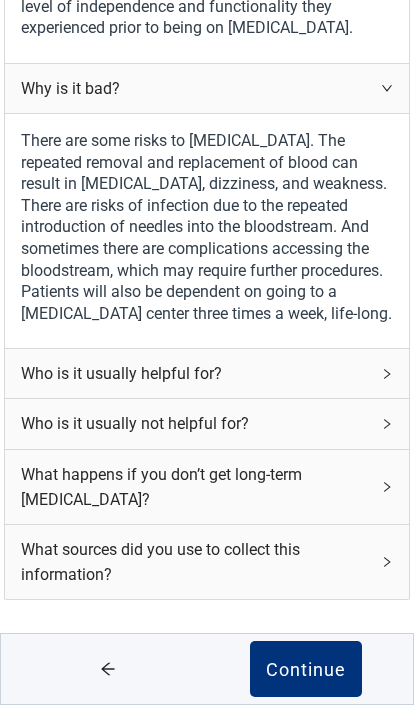 click on "Who is it usually not helpful for?" at bounding box center [207, 423] 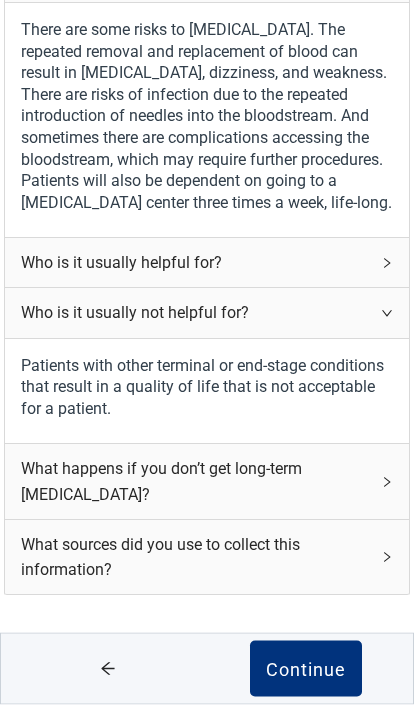 scroll, scrollTop: 592, scrollLeft: 0, axis: vertical 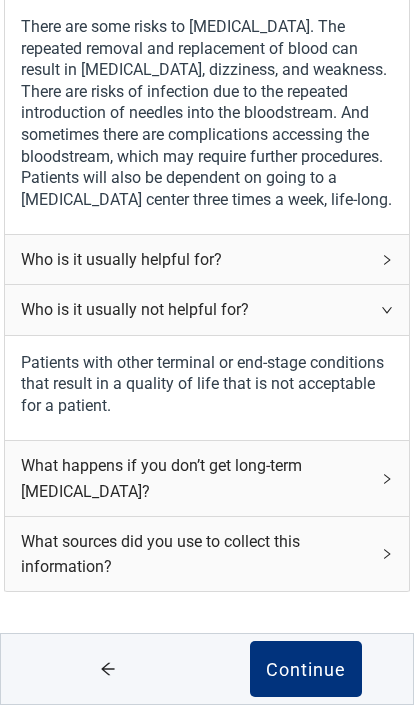 click on "What happens if you don’t get long-term [MEDICAL_DATA]?" at bounding box center (207, 478) 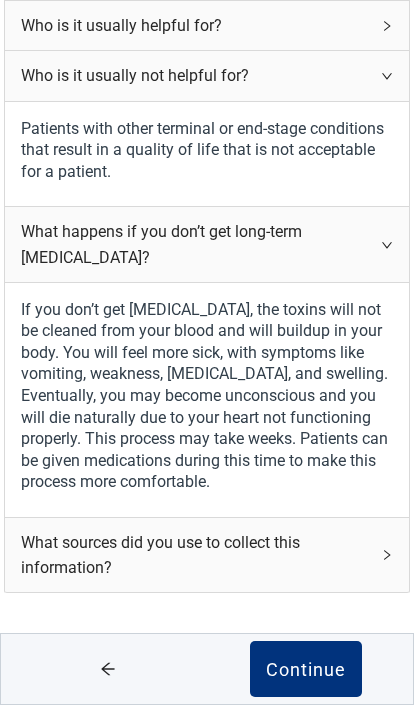 scroll, scrollTop: 825, scrollLeft: 0, axis: vertical 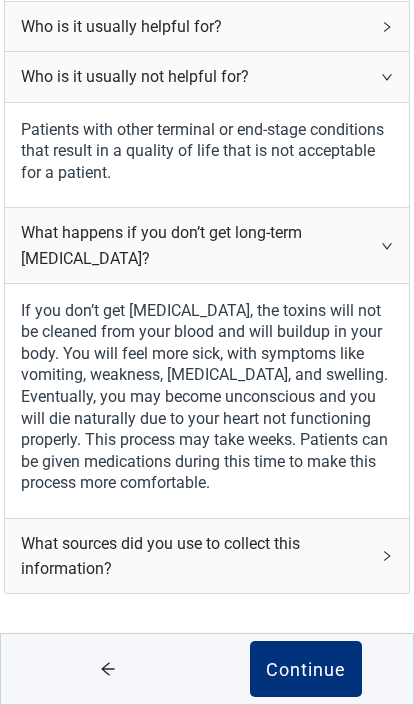 click on "Continue" at bounding box center (306, 669) 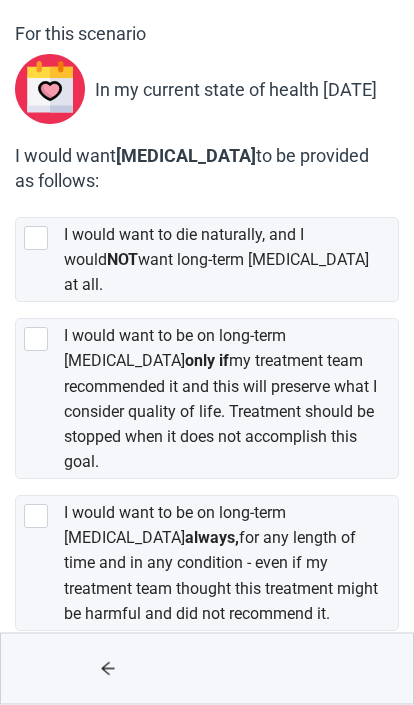 scroll, scrollTop: 154, scrollLeft: 0, axis: vertical 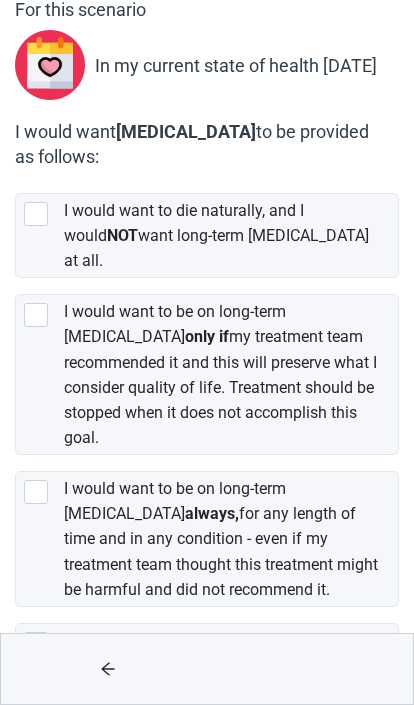 click at bounding box center [36, 315] 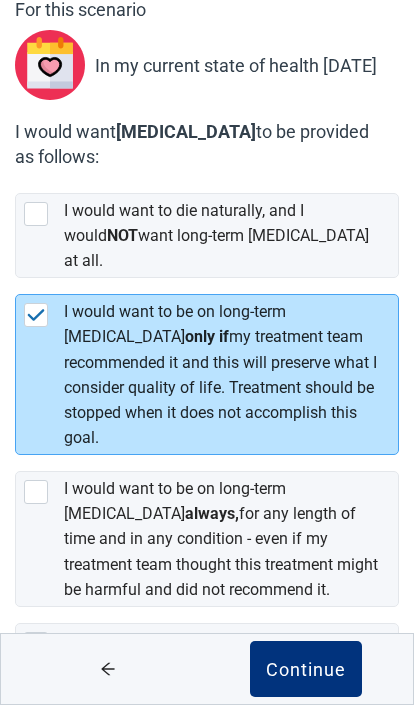 click on "Continue" at bounding box center (306, 669) 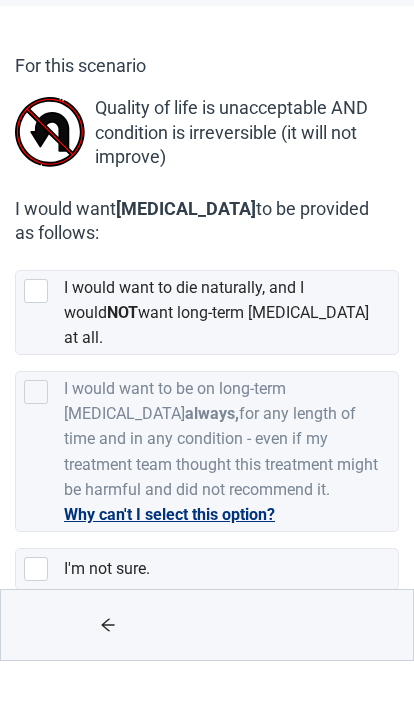 scroll, scrollTop: 48, scrollLeft: 0, axis: vertical 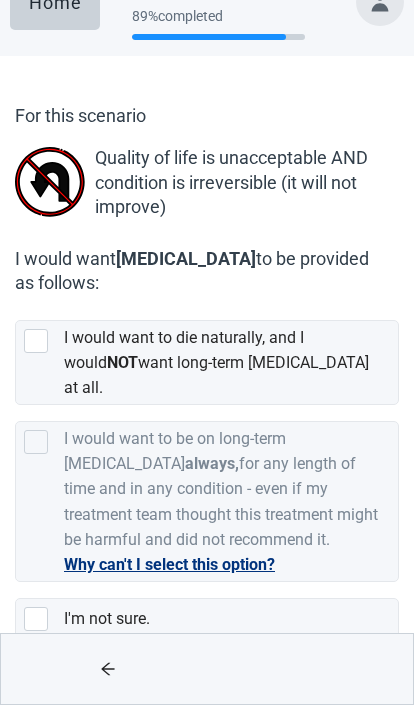 click at bounding box center [40, 341] 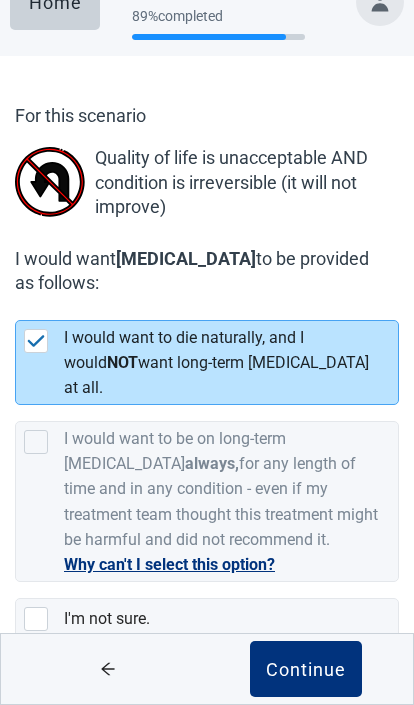 click on "Continue" at bounding box center (306, 669) 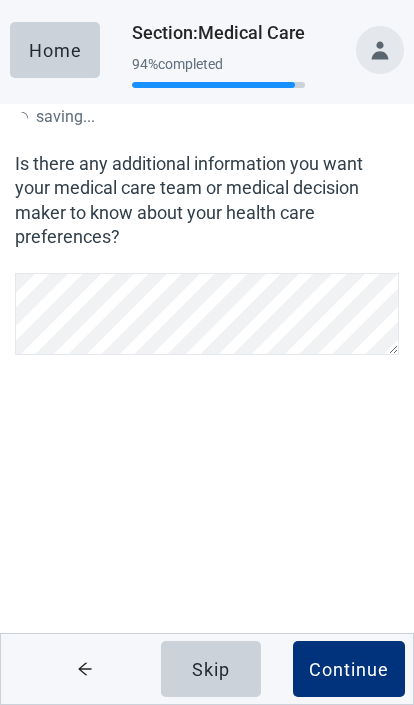 scroll, scrollTop: 0, scrollLeft: 0, axis: both 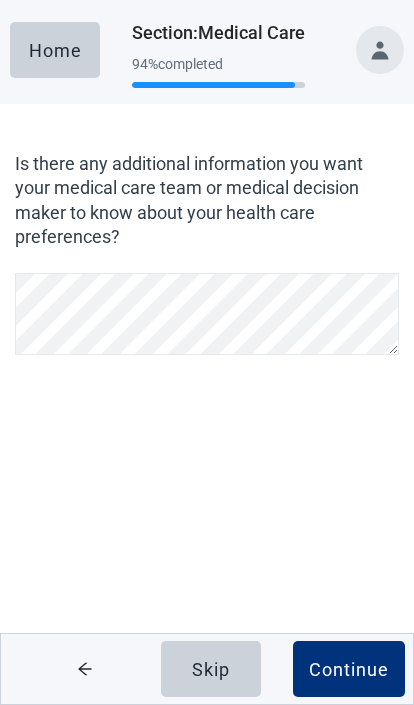 click on "Continue" at bounding box center [349, 669] 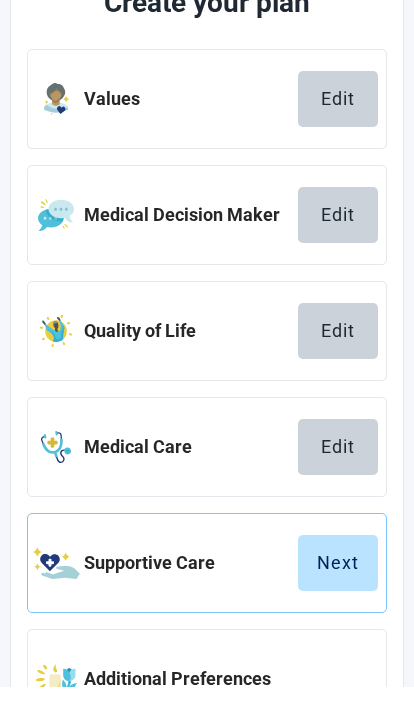 scroll, scrollTop: 262, scrollLeft: 0, axis: vertical 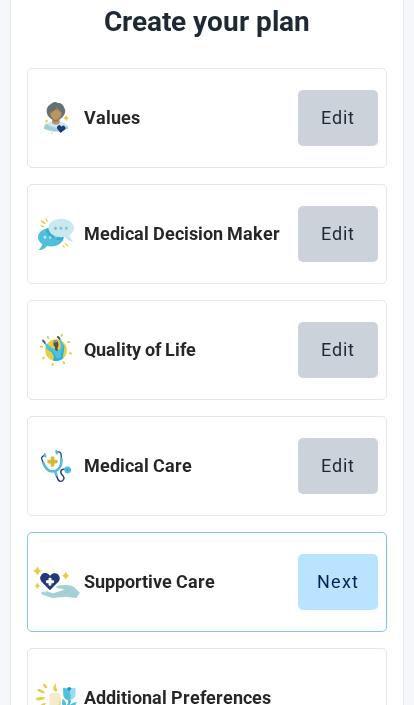 click on "Next" at bounding box center (338, 582) 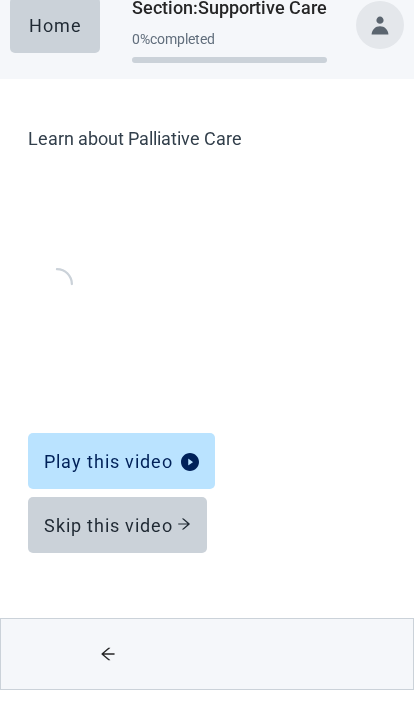 scroll, scrollTop: 0, scrollLeft: 0, axis: both 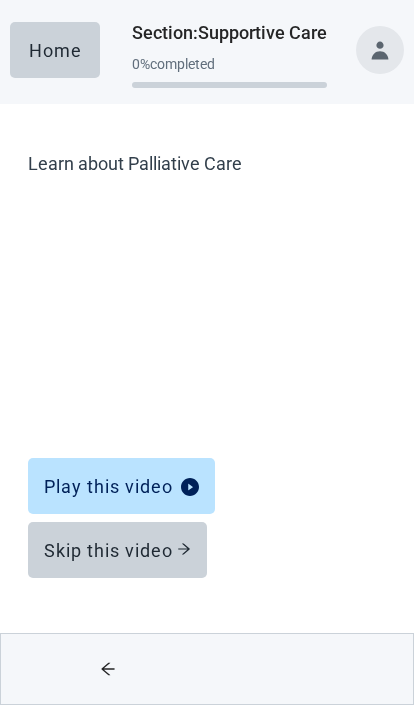 click on "Play this video" at bounding box center (121, 486) 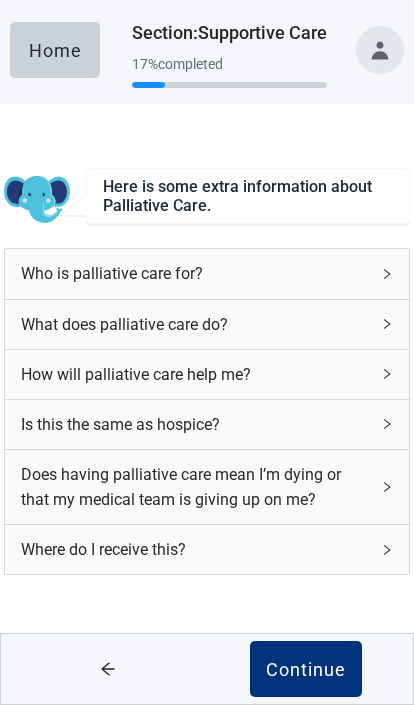 click on "Is this the same as hospice?" at bounding box center (207, 424) 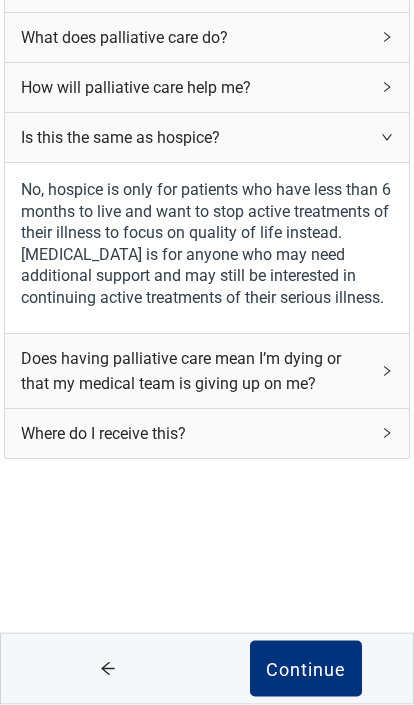 scroll, scrollTop: 288, scrollLeft: 0, axis: vertical 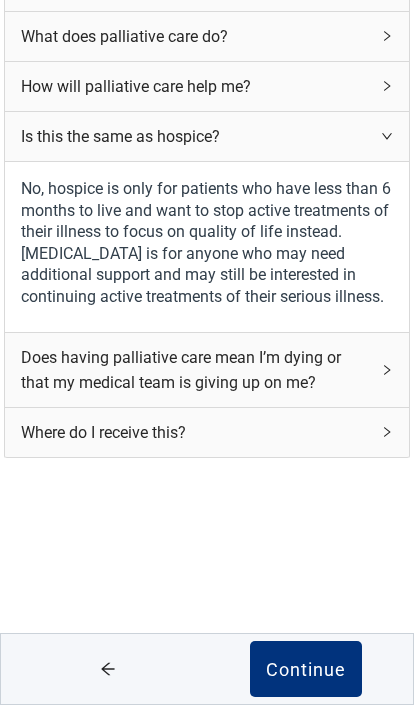 click on "Continue" at bounding box center (306, 669) 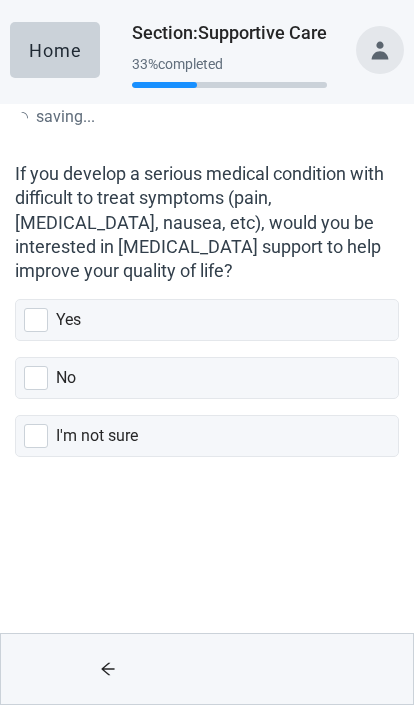 scroll, scrollTop: 0, scrollLeft: 0, axis: both 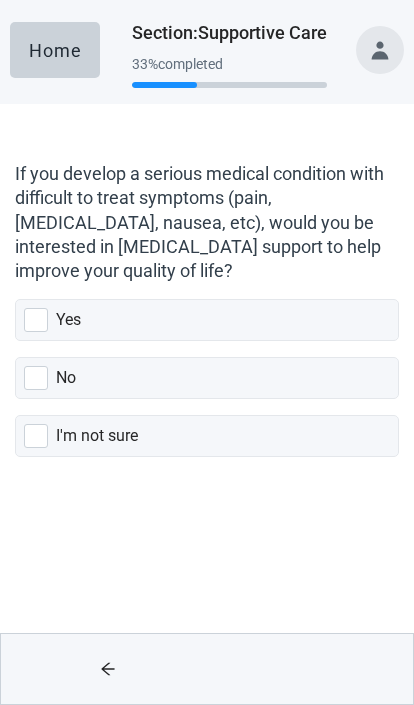 click at bounding box center [36, 320] 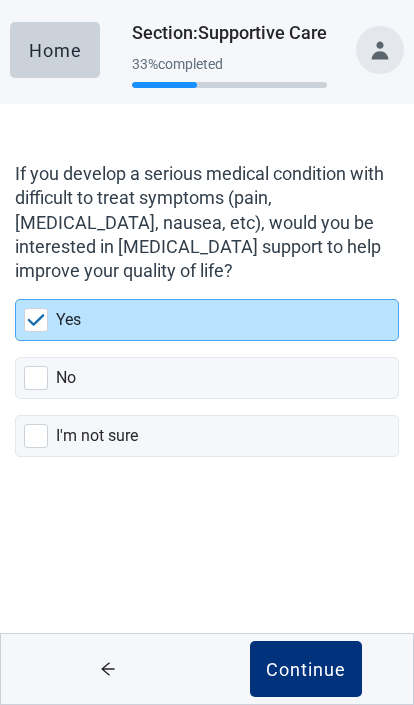 click on "Continue" at bounding box center [306, 669] 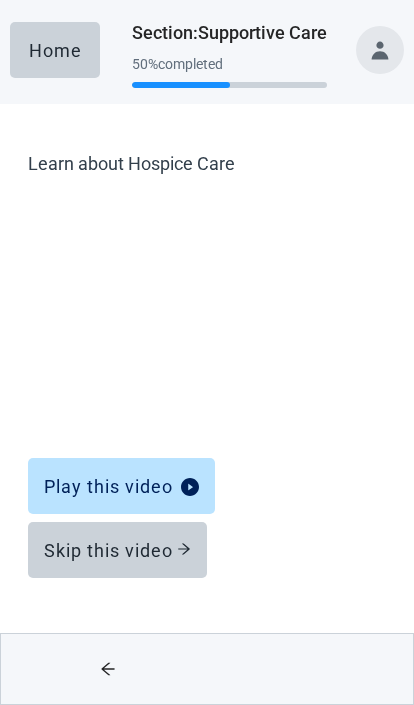 click on "Skip this video" at bounding box center [117, 550] 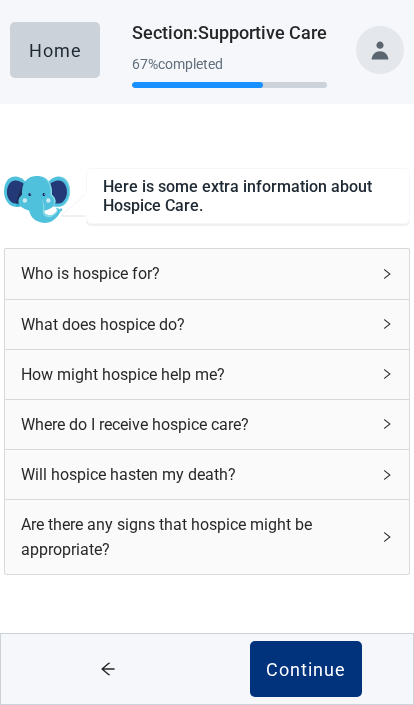 click on "Will hospice hasten my death?" at bounding box center (207, 474) 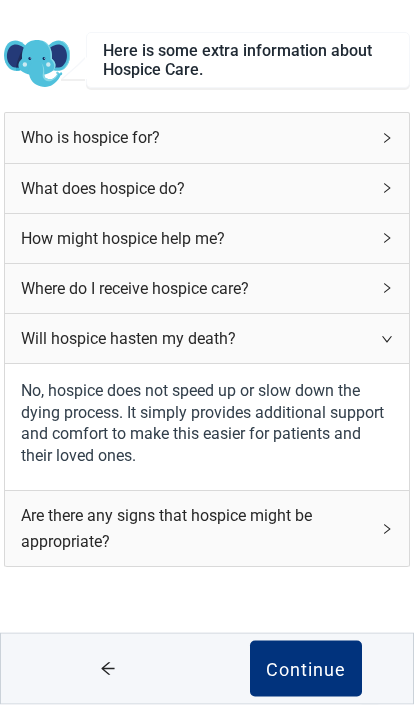 scroll, scrollTop: 153, scrollLeft: 0, axis: vertical 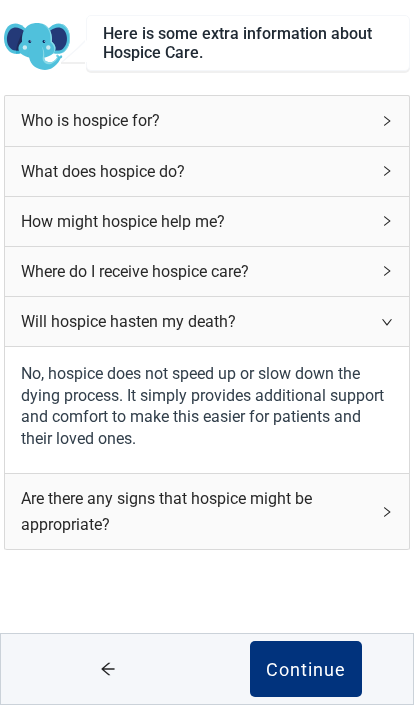 click on "Are there any signs that hospice might be appropriate?" at bounding box center [207, 511] 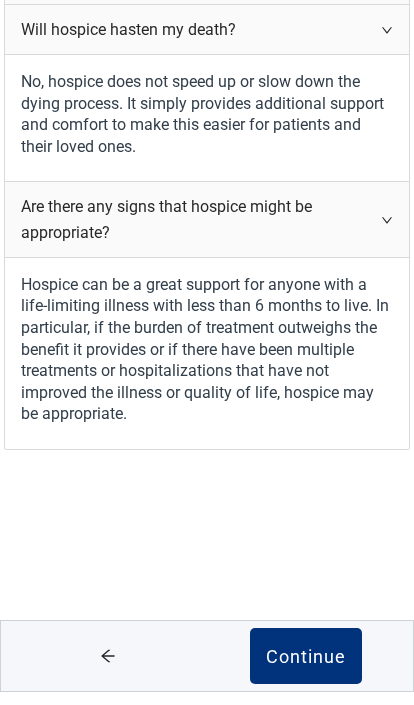 scroll, scrollTop: 434, scrollLeft: 0, axis: vertical 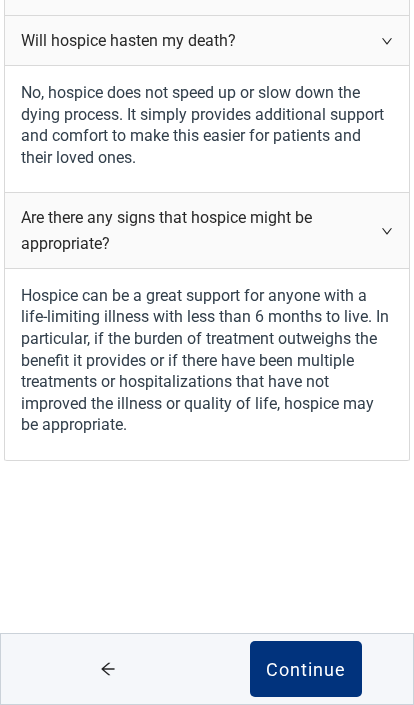 click on "Continue" at bounding box center [306, 669] 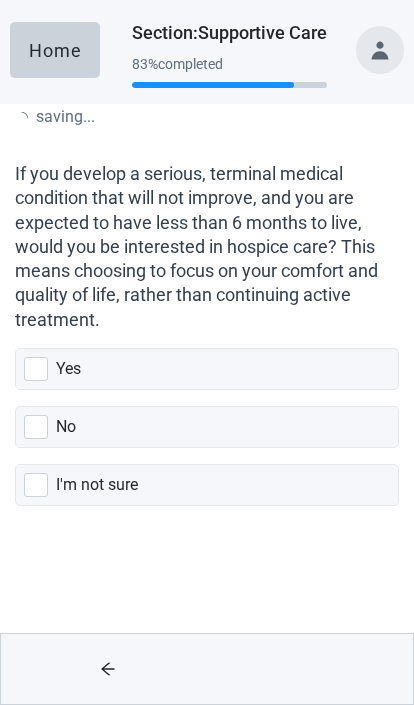 scroll, scrollTop: 0, scrollLeft: 0, axis: both 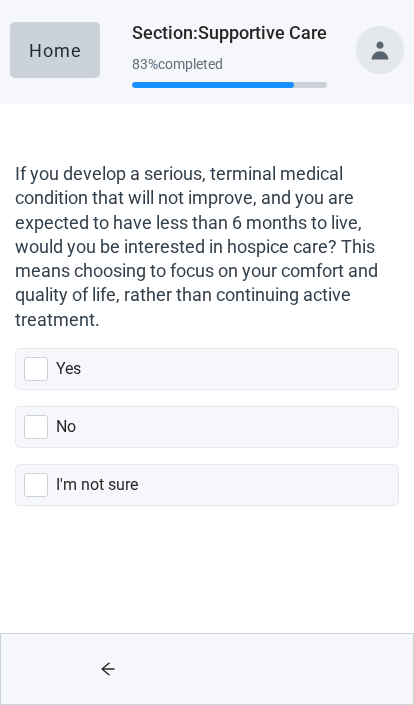 click at bounding box center (40, 485) 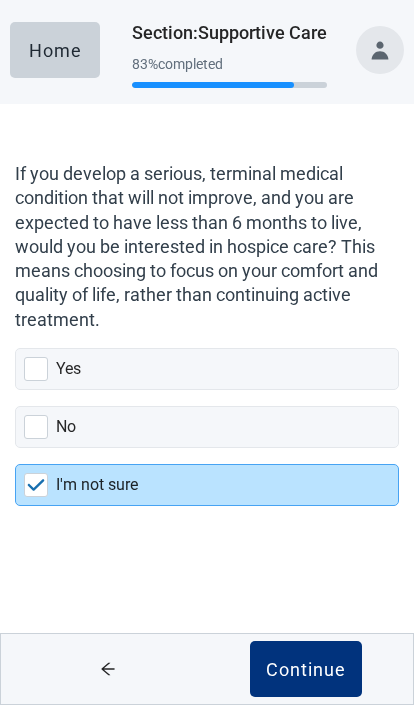 click on "Continue" at bounding box center (306, 669) 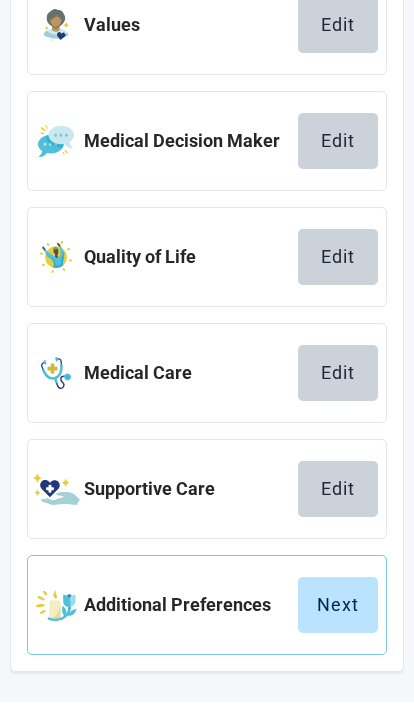 scroll, scrollTop: 353, scrollLeft: 0, axis: vertical 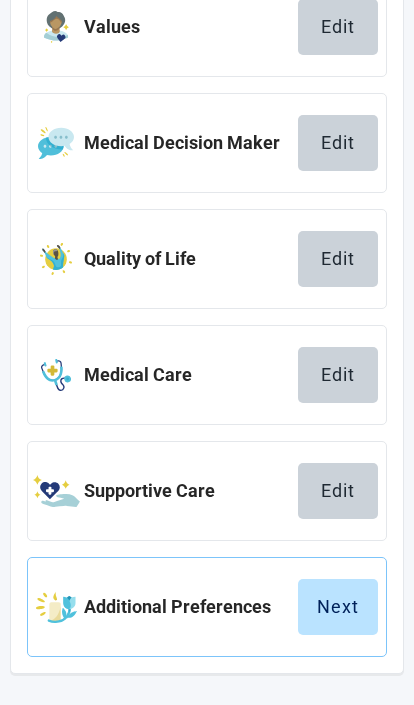 click on "Next" at bounding box center [338, 607] 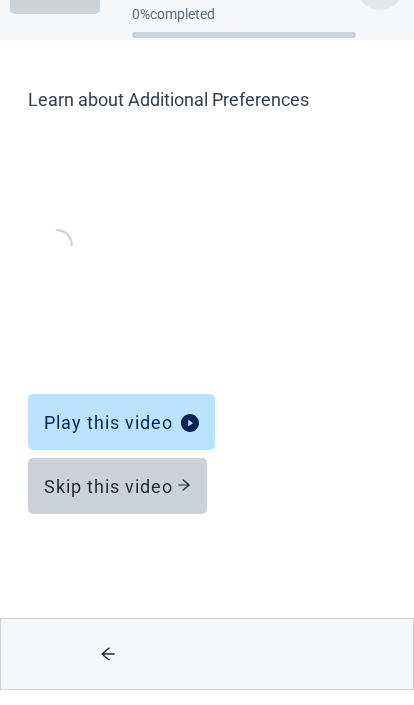 scroll, scrollTop: 49, scrollLeft: 0, axis: vertical 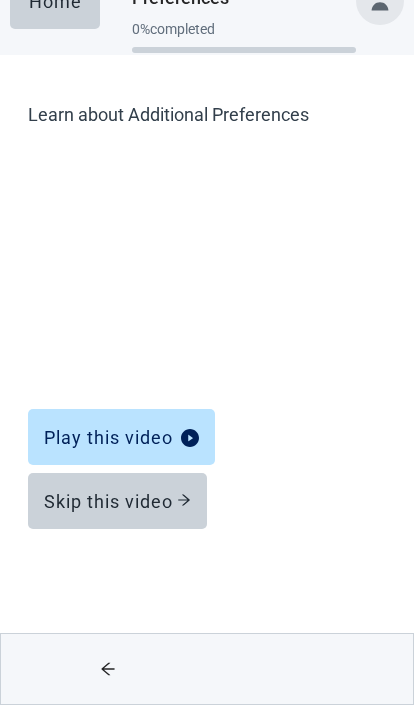 click on "Play this video" at bounding box center (121, 437) 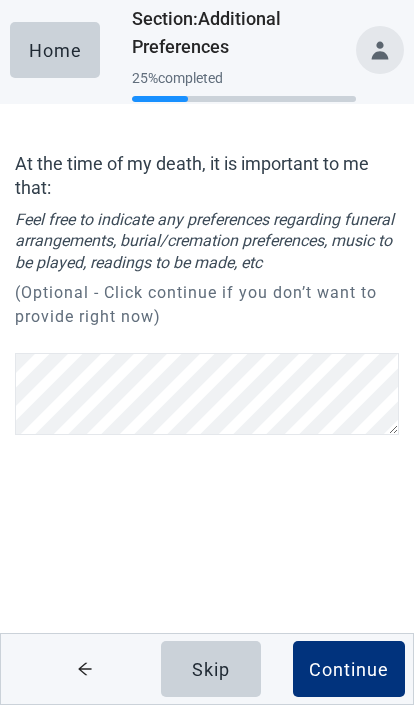scroll, scrollTop: 0, scrollLeft: 0, axis: both 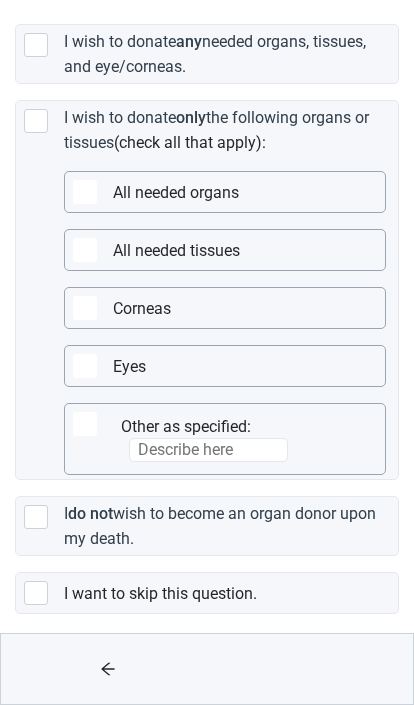 click at bounding box center (36, 517) 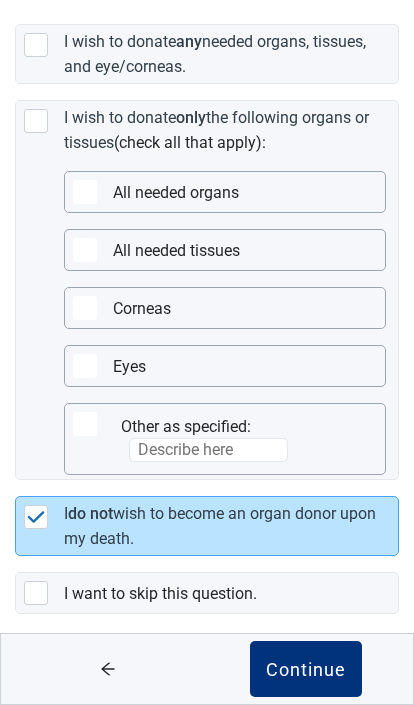 click on "Continue" at bounding box center (306, 669) 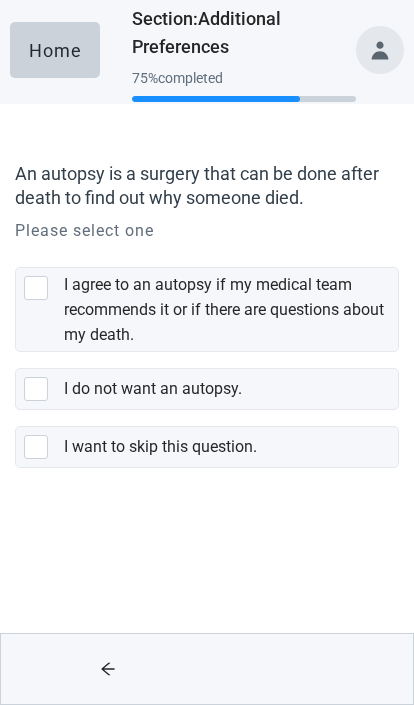 scroll, scrollTop: 0, scrollLeft: 0, axis: both 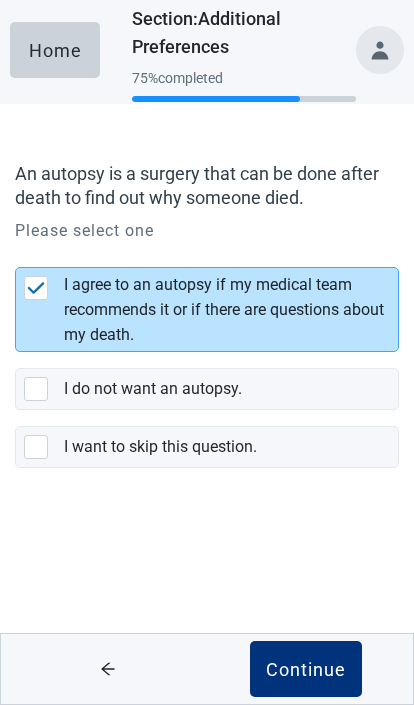 click on "Continue" at bounding box center [306, 669] 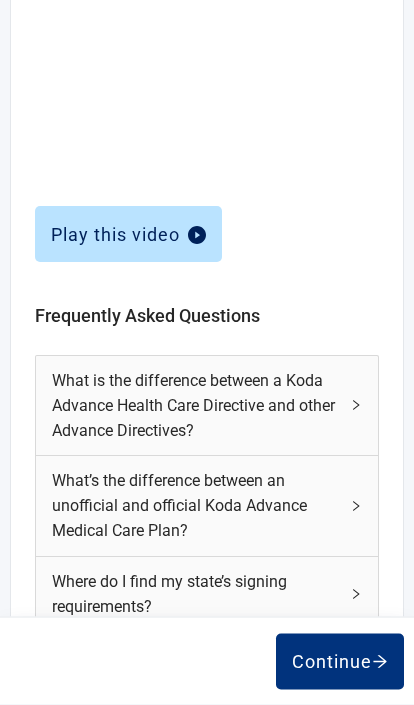 scroll, scrollTop: 812, scrollLeft: 0, axis: vertical 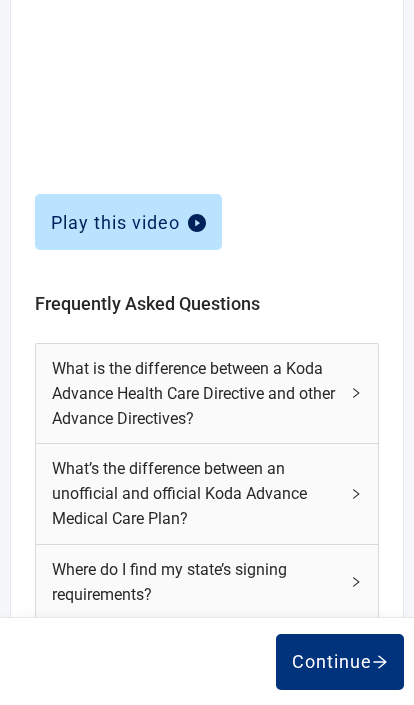 click on "Continue" at bounding box center [340, 662] 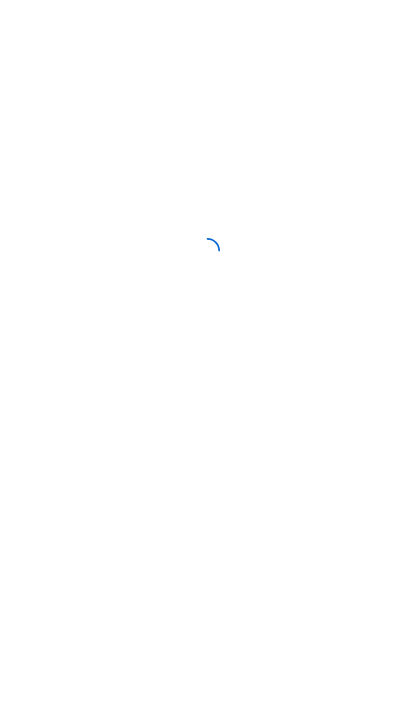 scroll, scrollTop: 0, scrollLeft: 0, axis: both 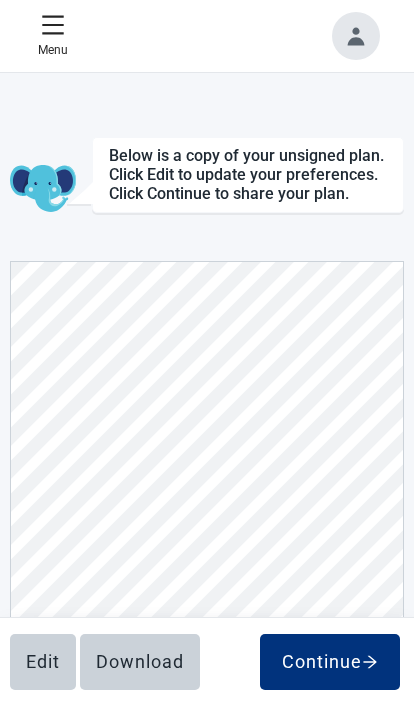click on "Download" at bounding box center (140, 662) 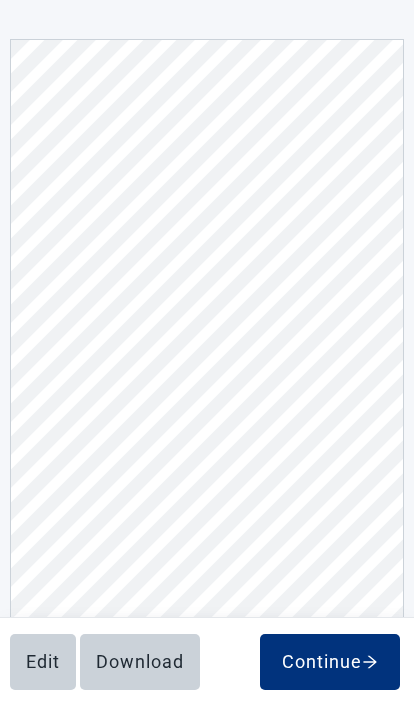 scroll, scrollTop: 226, scrollLeft: 0, axis: vertical 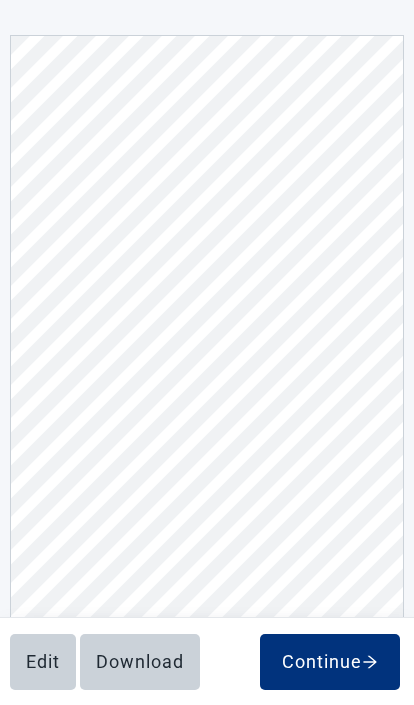 click on "Continue" at bounding box center [330, 662] 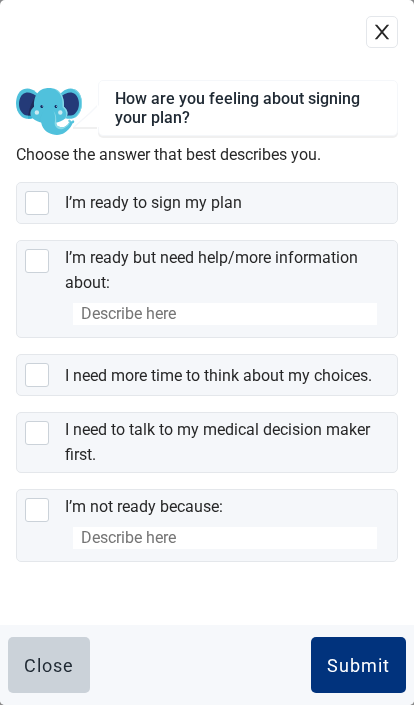 click at bounding box center [37, 203] 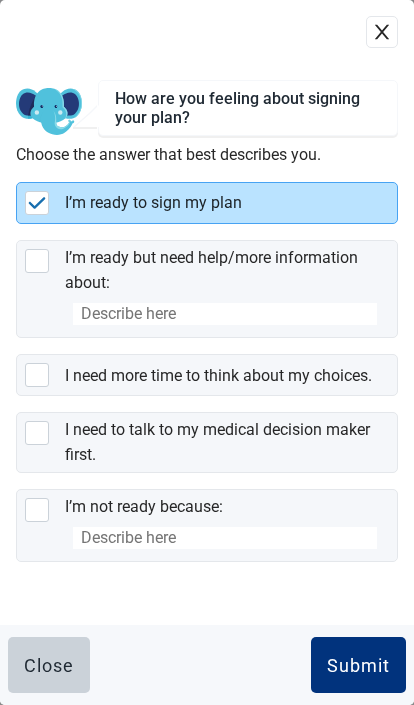 click on "Submit" at bounding box center (358, 665) 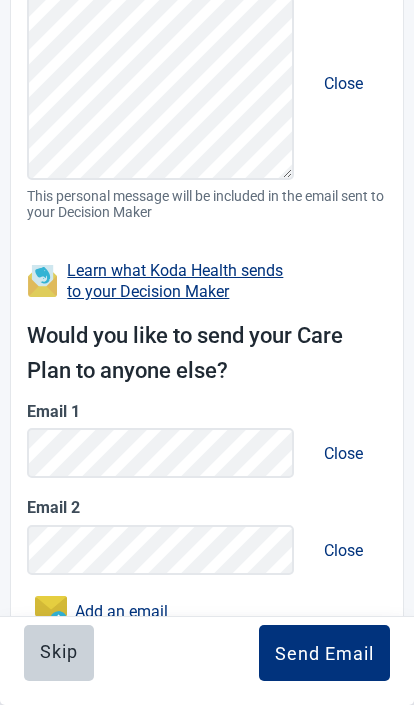 scroll, scrollTop: 603, scrollLeft: 0, axis: vertical 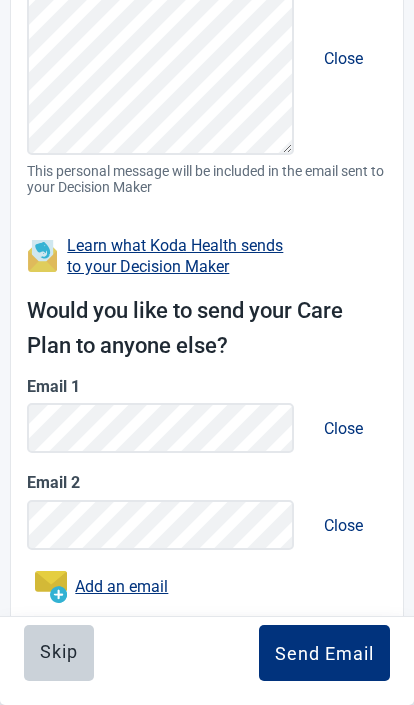 click on "Close" at bounding box center [343, 428] 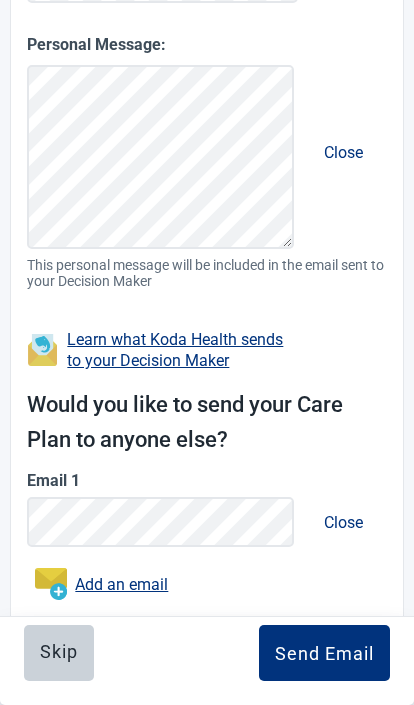 click on "Close" at bounding box center (343, 522) 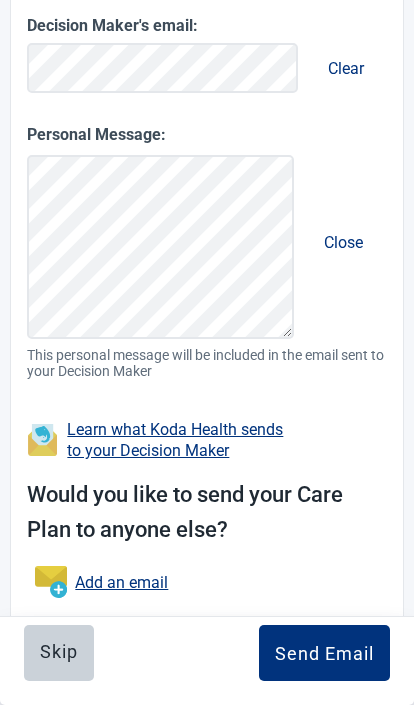 click on "Send Email" at bounding box center (324, 653) 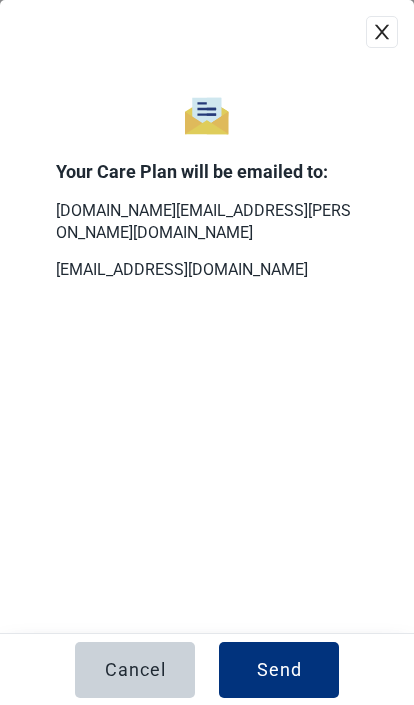 click on "Send" at bounding box center (279, 670) 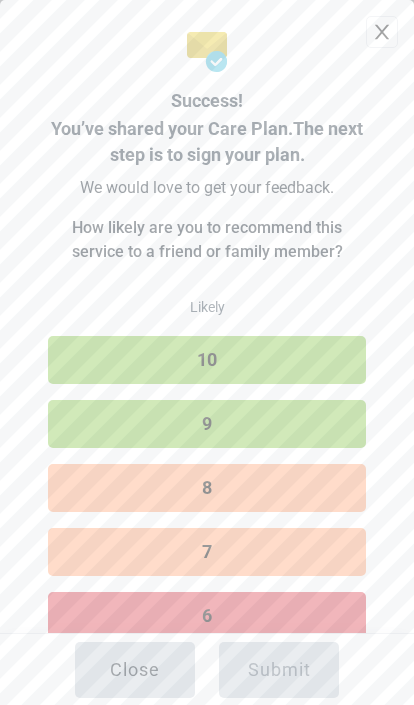 scroll, scrollTop: 0, scrollLeft: 0, axis: both 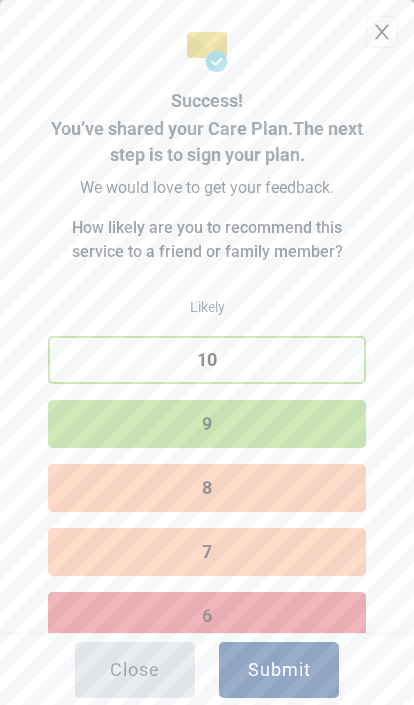 click on "Submit" at bounding box center (279, 670) 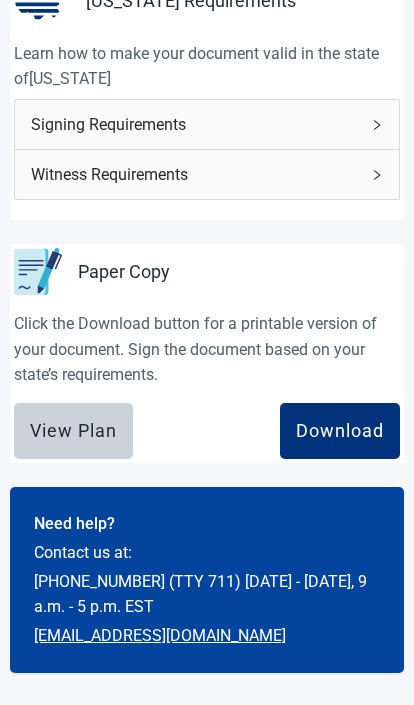 scroll, scrollTop: 265, scrollLeft: 0, axis: vertical 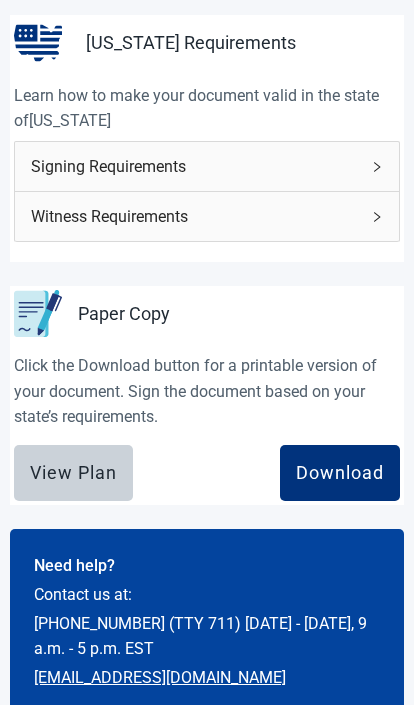 click on "Signing Requirements" at bounding box center [194, 166] 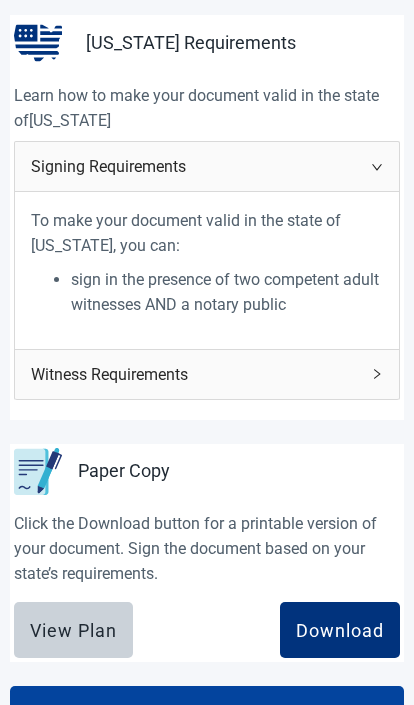 click on "Witness Requirements" at bounding box center [206, 374] 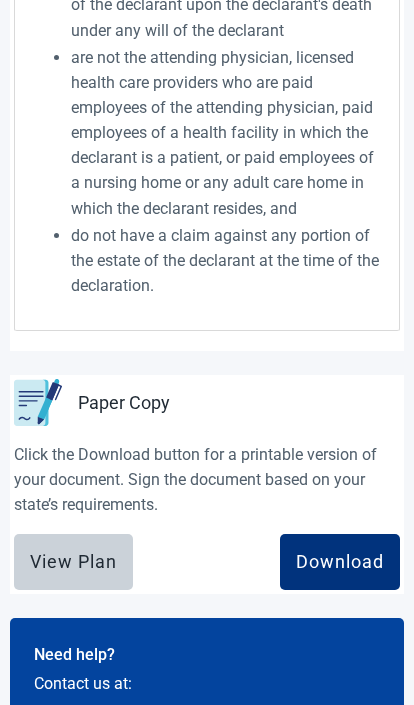 scroll, scrollTop: 1001, scrollLeft: 0, axis: vertical 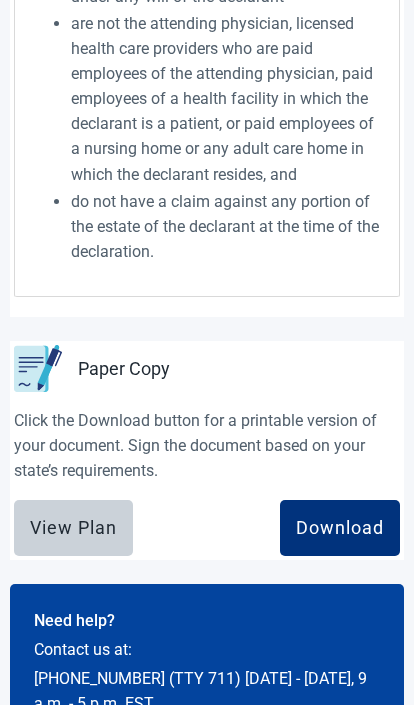 click on "Download" at bounding box center [340, 528] 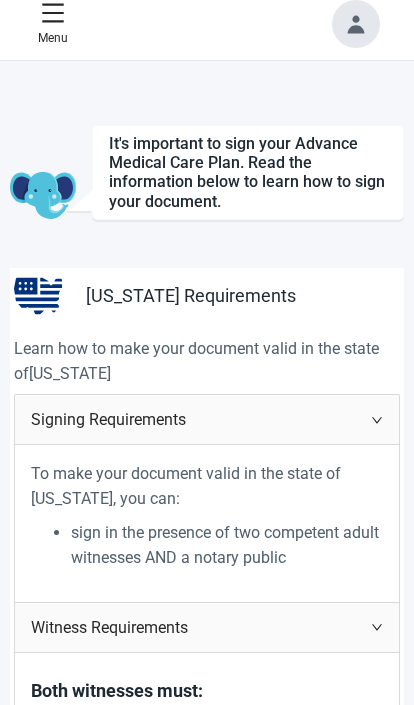 scroll, scrollTop: 0, scrollLeft: 0, axis: both 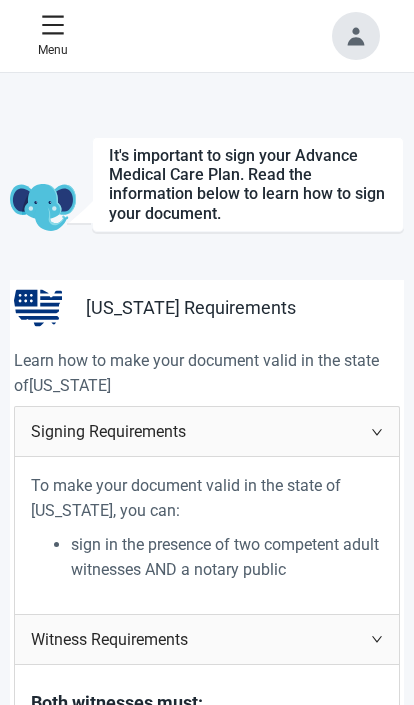 click on "Menu" at bounding box center (53, 36) 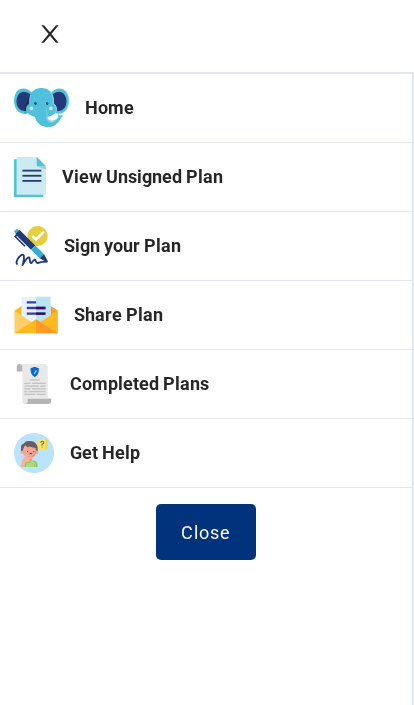 click on "Close" at bounding box center (206, 532) 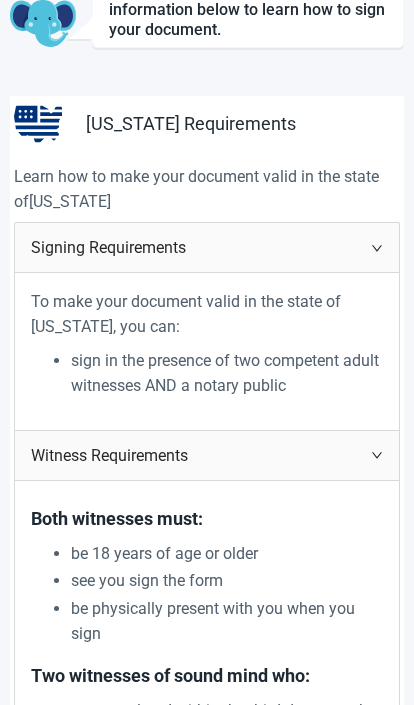 scroll, scrollTop: 0, scrollLeft: 0, axis: both 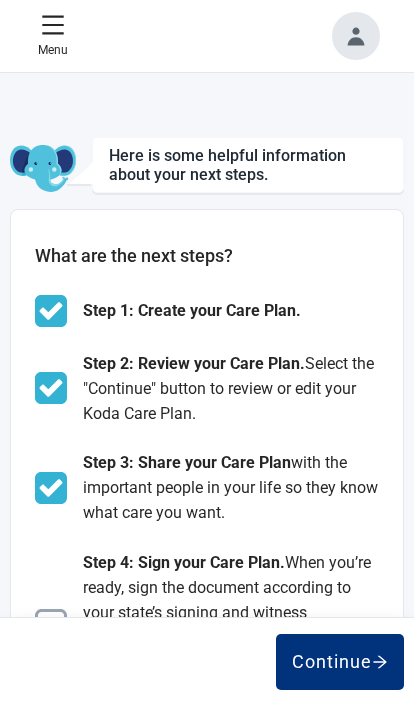 click 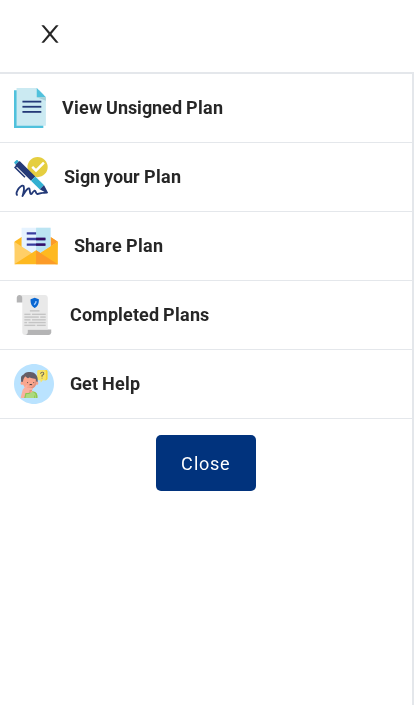 click on "Close" at bounding box center (206, 463) 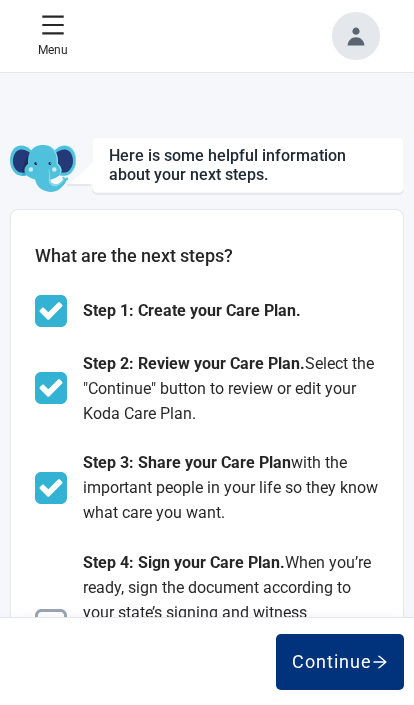 click 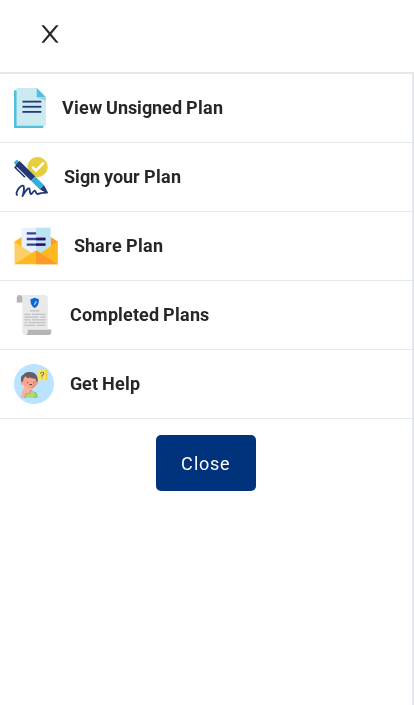 scroll, scrollTop: 211, scrollLeft: 0, axis: vertical 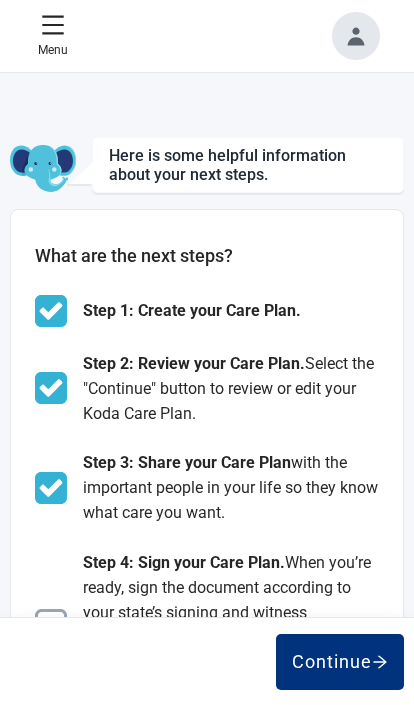 click on "Menu" at bounding box center (53, 36) 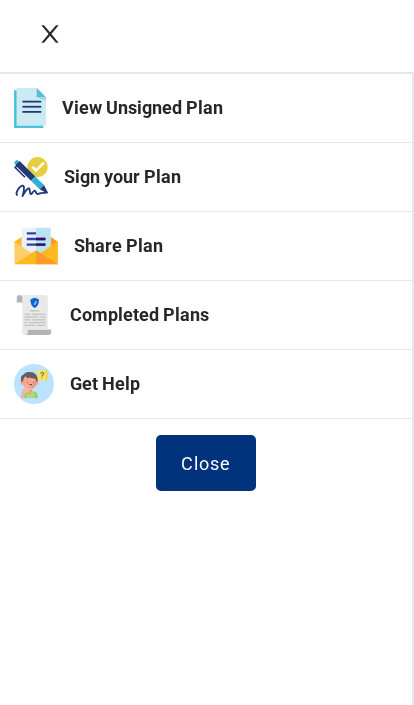 click on "Close" at bounding box center (206, 463) 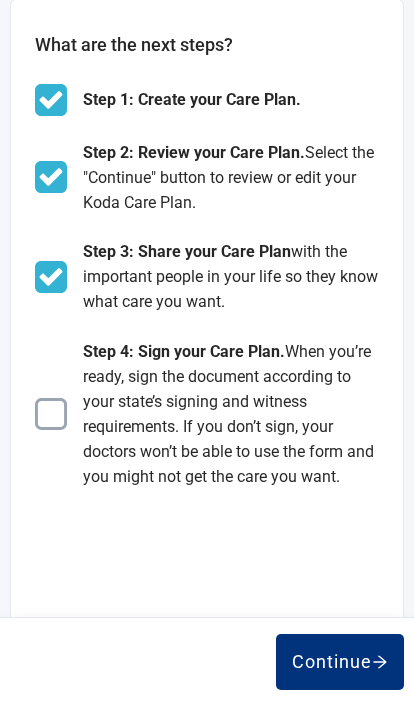 scroll, scrollTop: 0, scrollLeft: 0, axis: both 